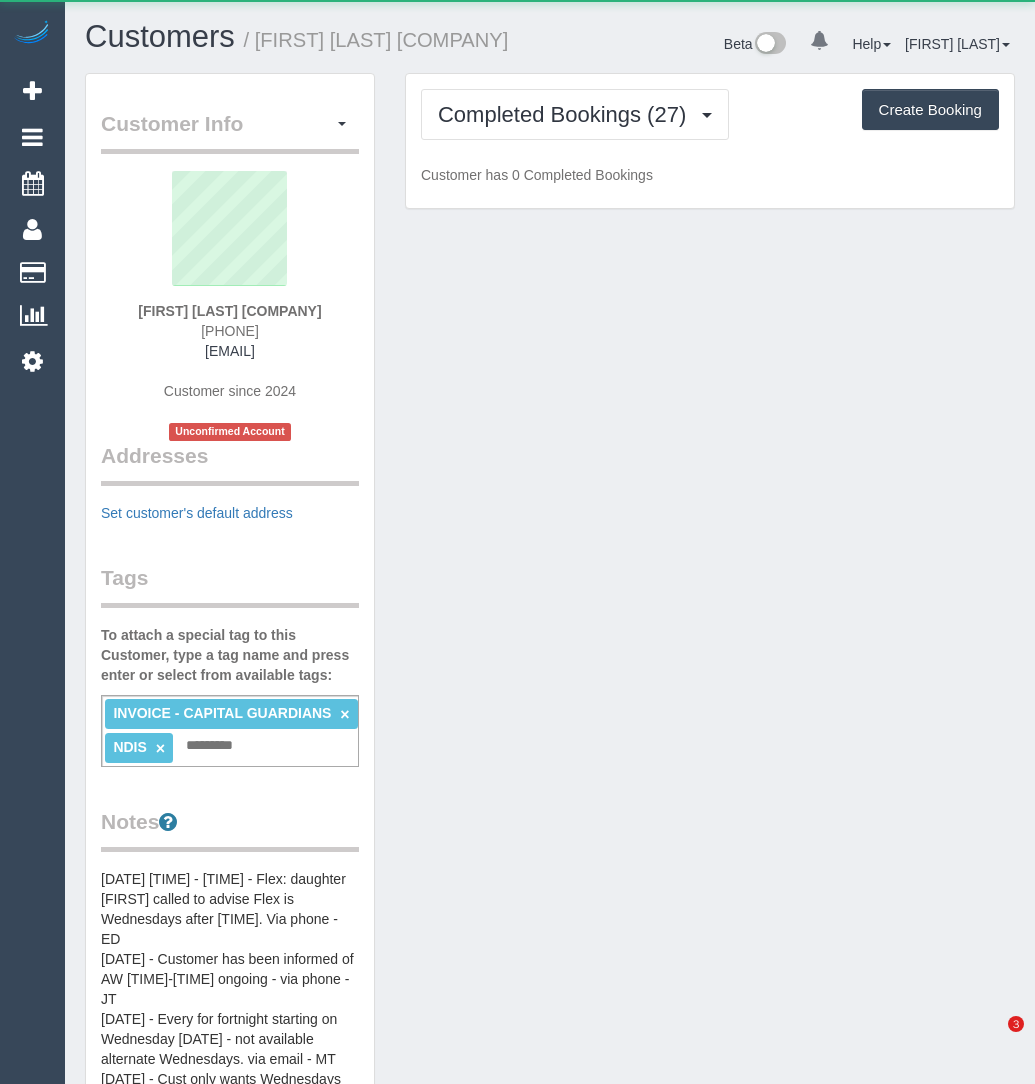 scroll, scrollTop: 0, scrollLeft: 0, axis: both 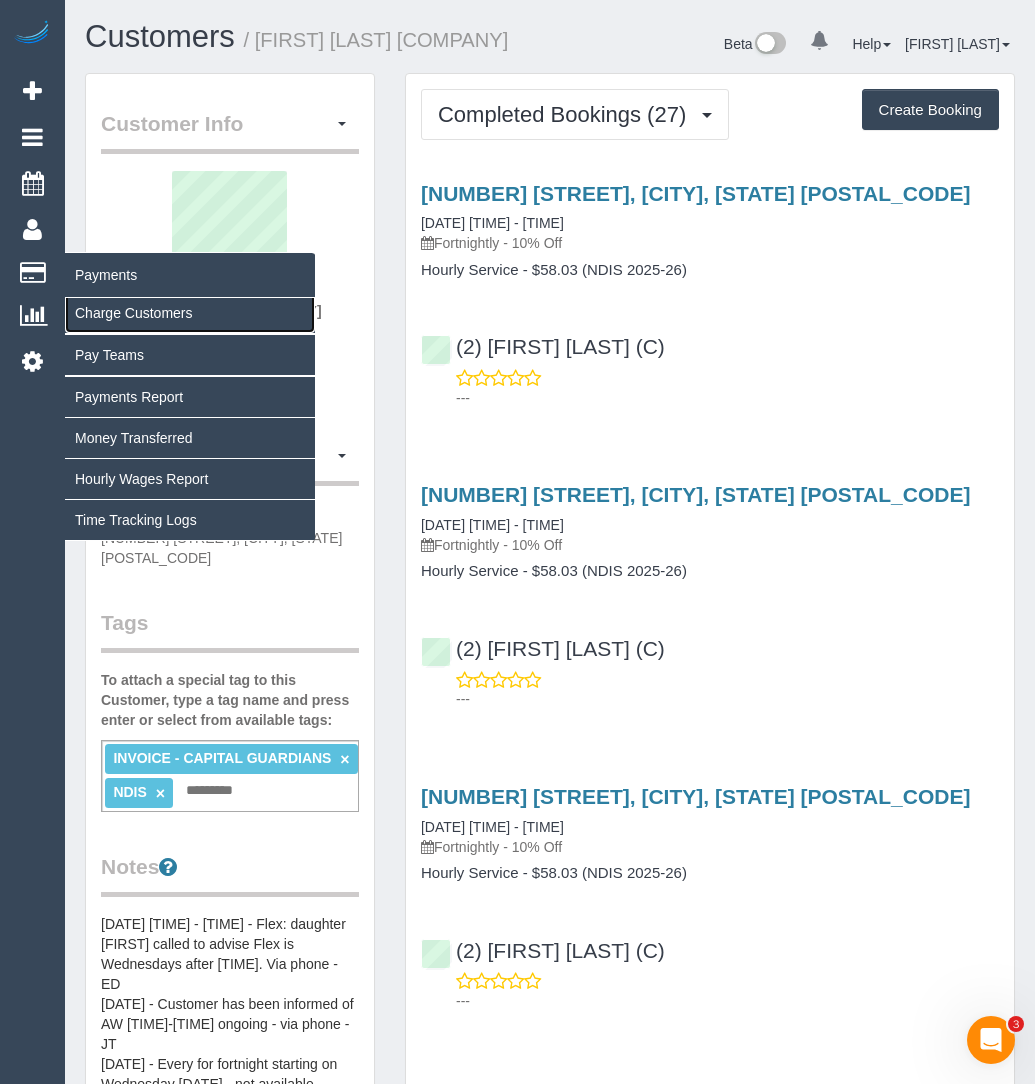 click on "Charge Customers" at bounding box center [190, 313] 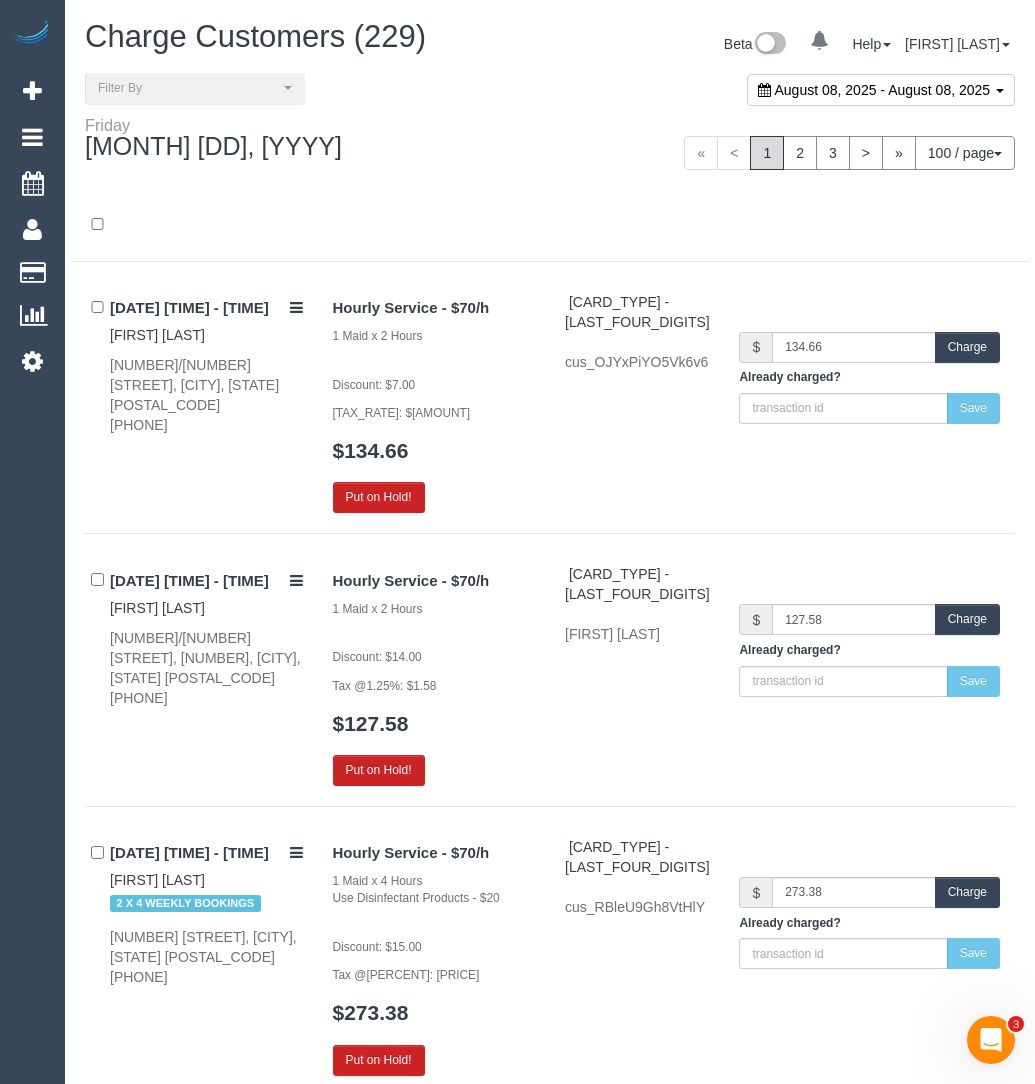 click on "August 08, 2025 - August 08, 2025" at bounding box center (882, 90) 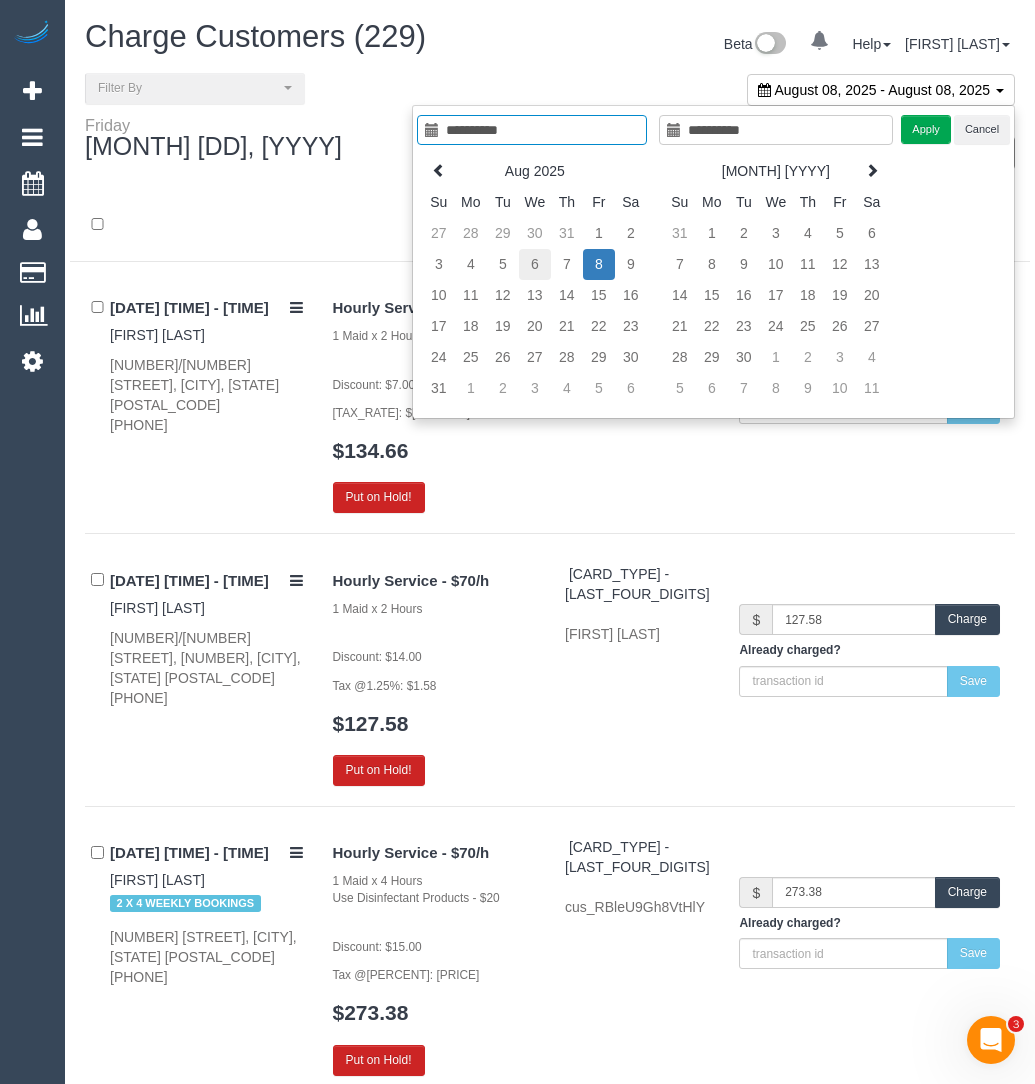 type on "**********" 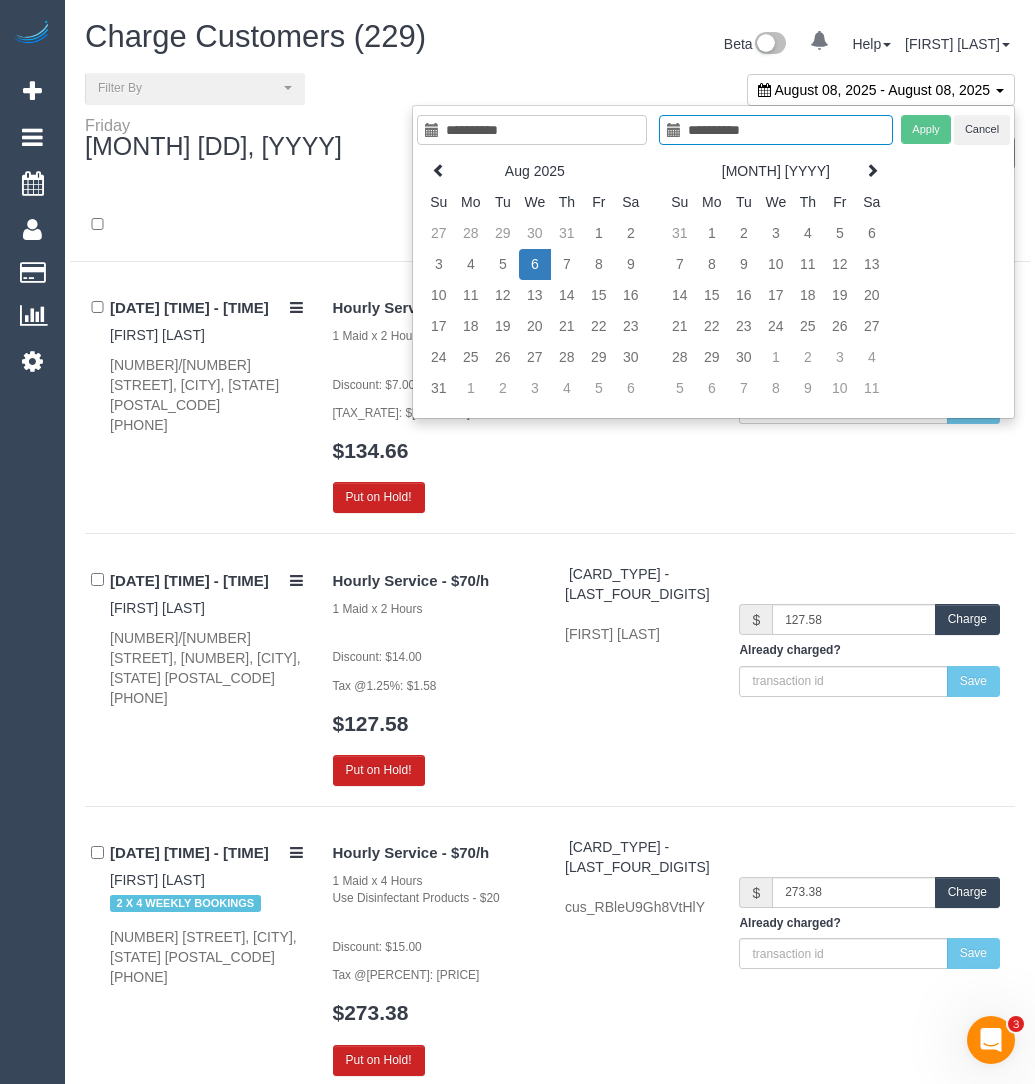 click on "6" at bounding box center [535, 264] 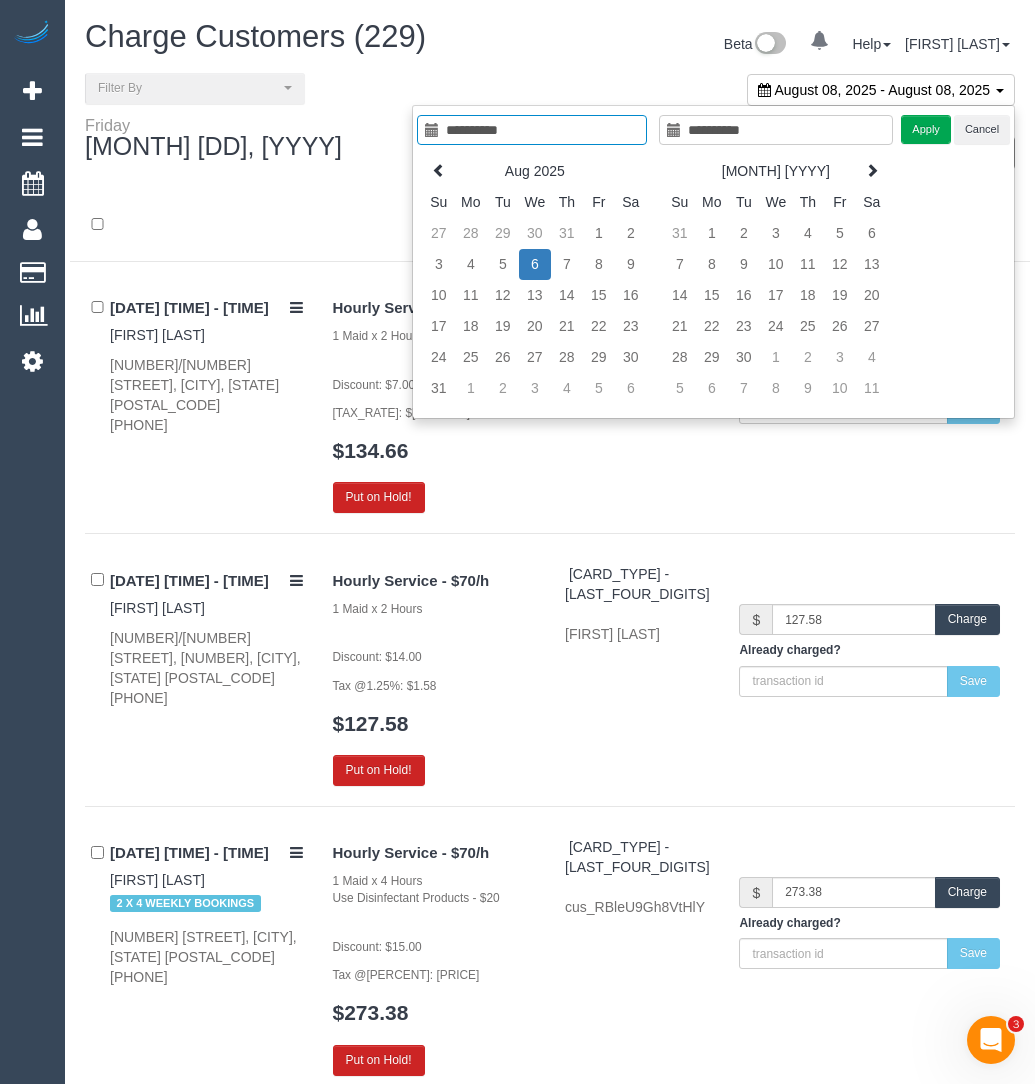 type on "**********" 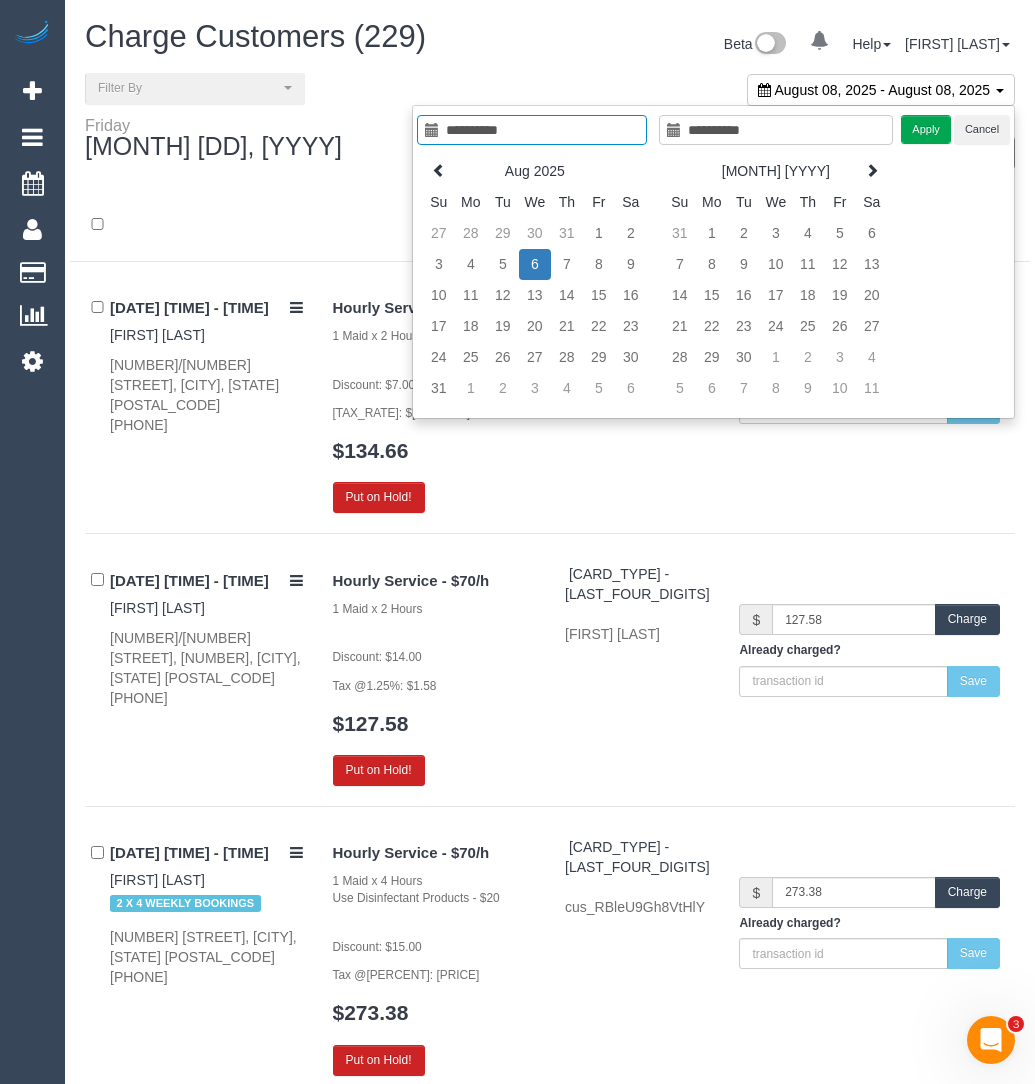 click on "**********" at bounding box center [713, 262] 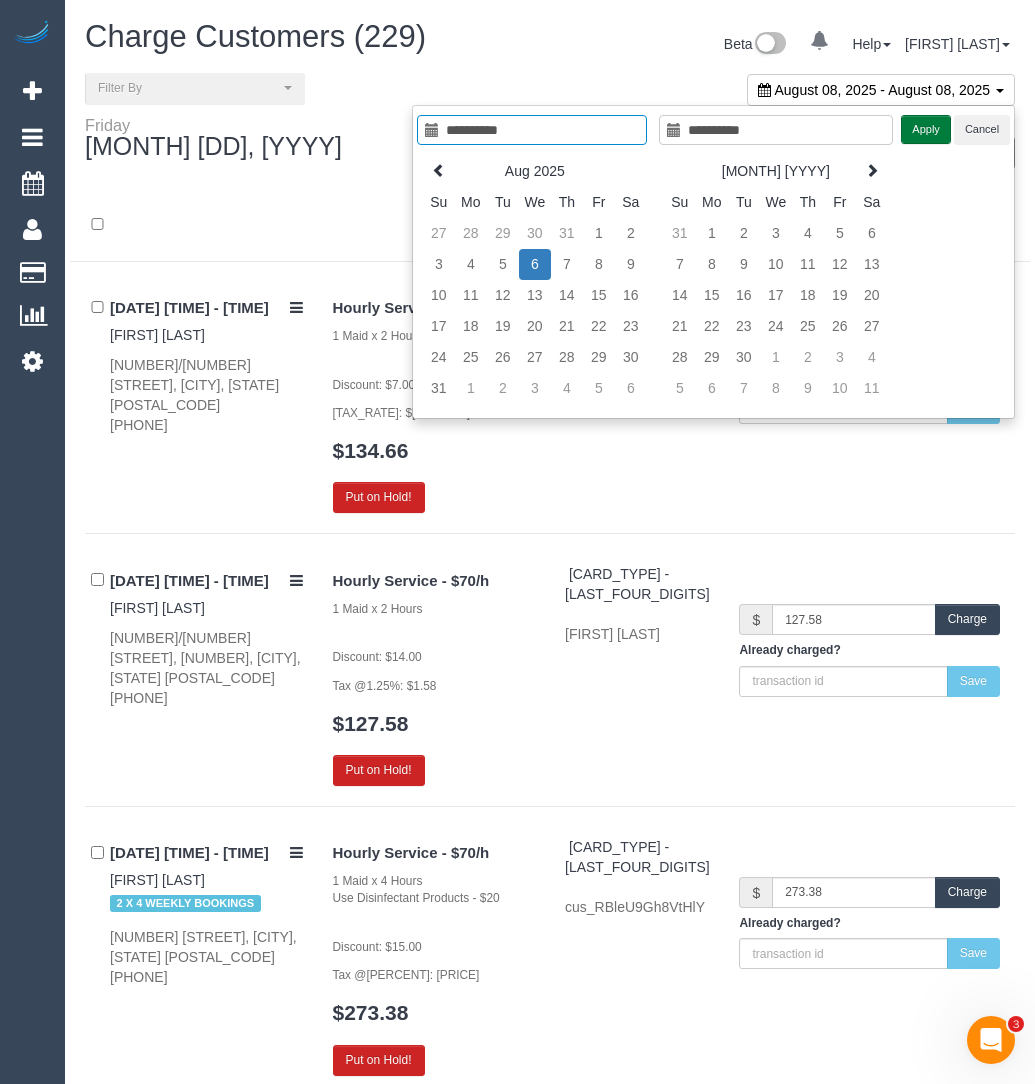 click on "Apply" at bounding box center [926, 129] 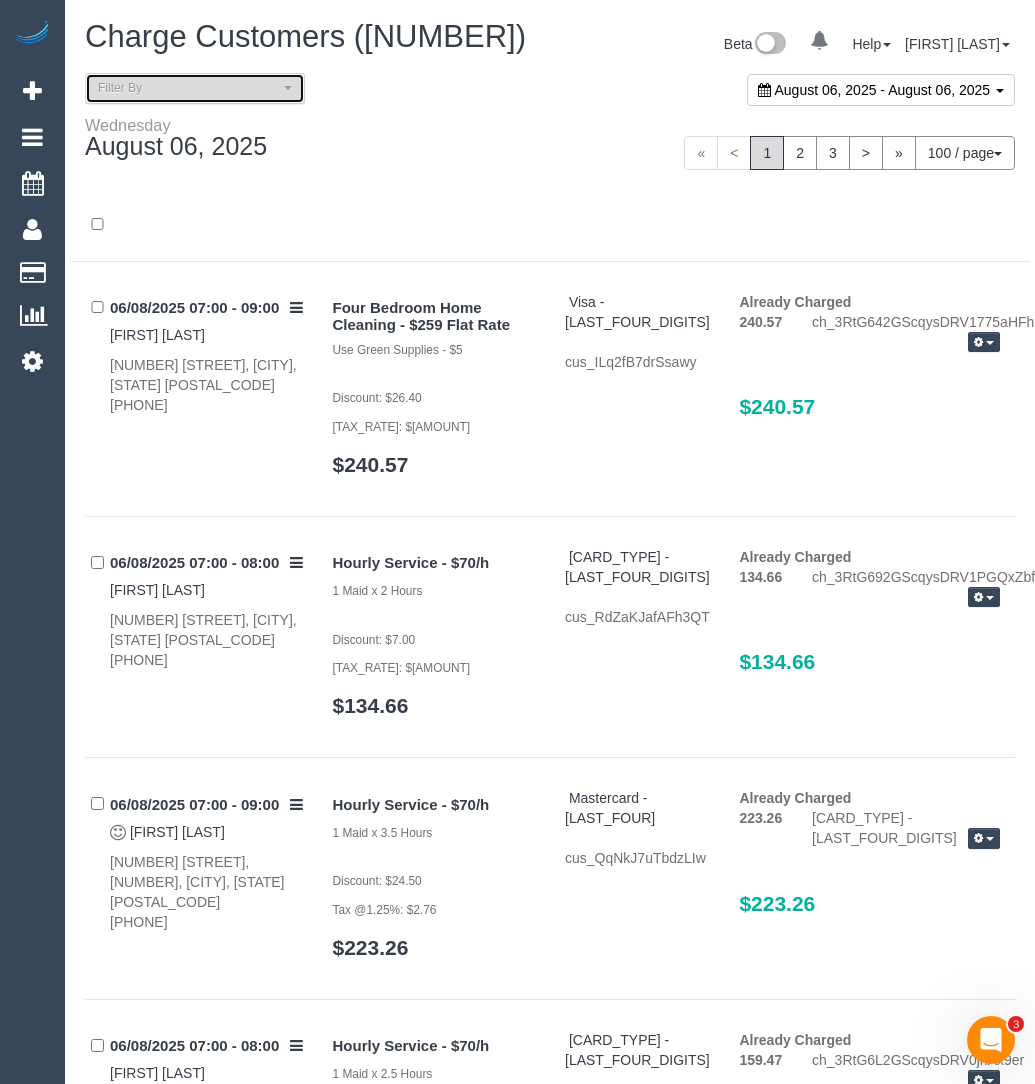 click on "Filter By" at bounding box center (188, 88) 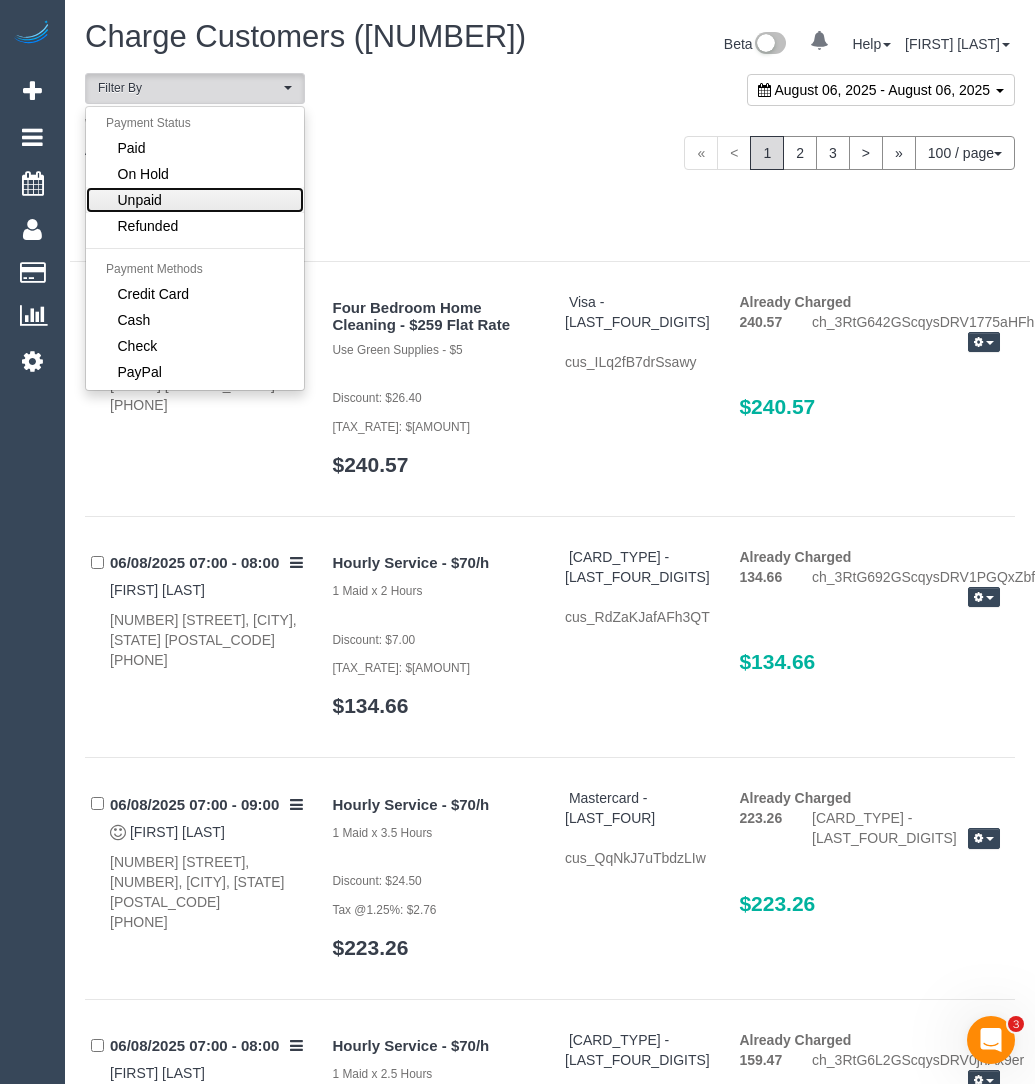 click on "Unpaid" at bounding box center [195, 200] 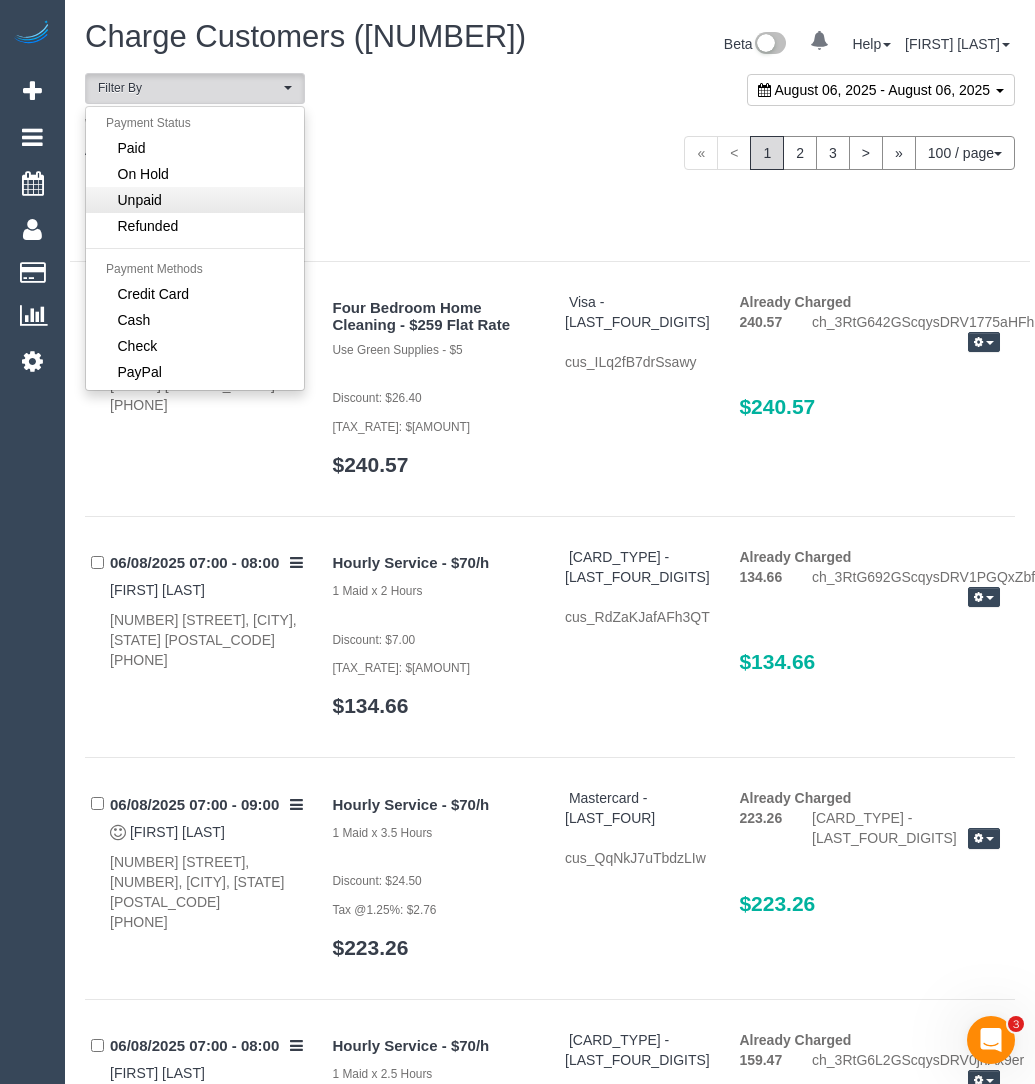 select on "******" 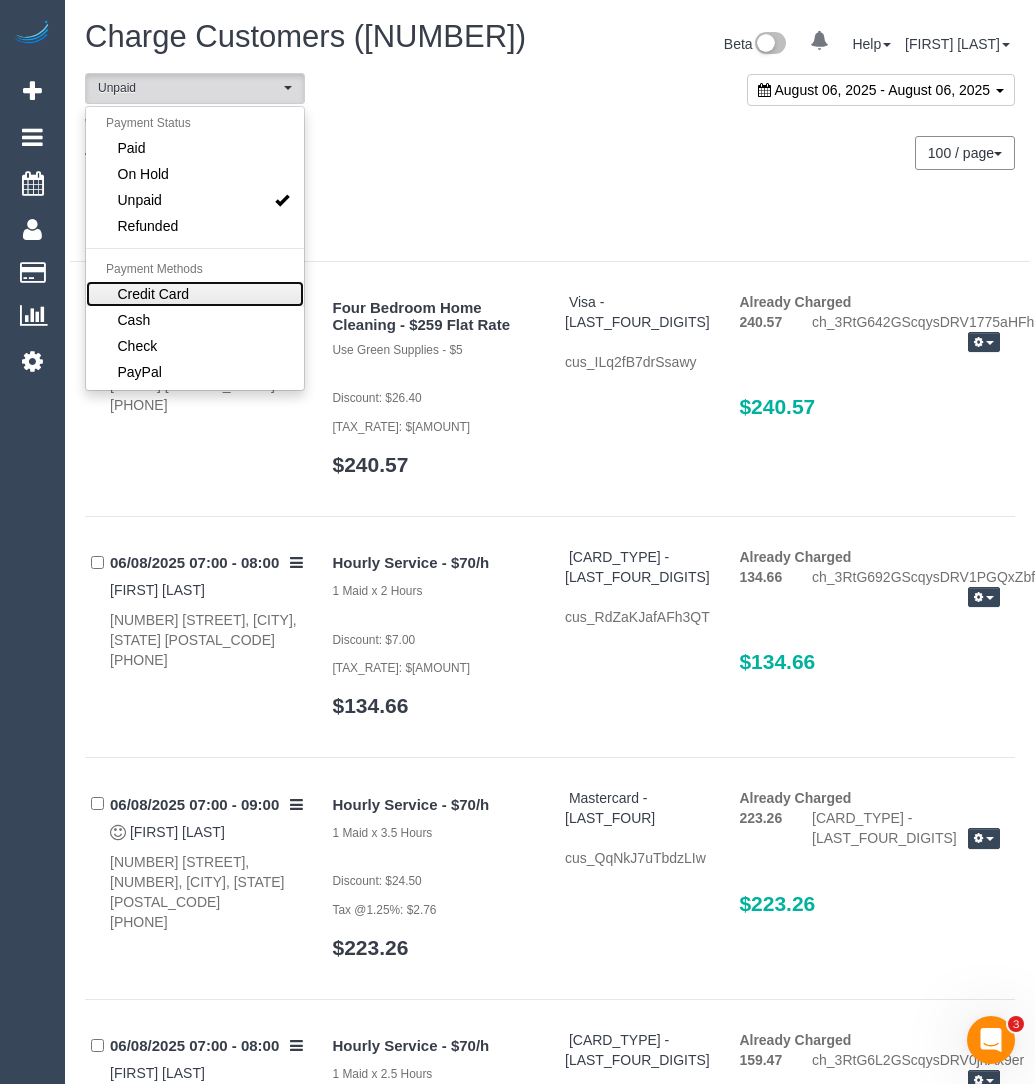 click on "Credit Card" at bounding box center (154, 294) 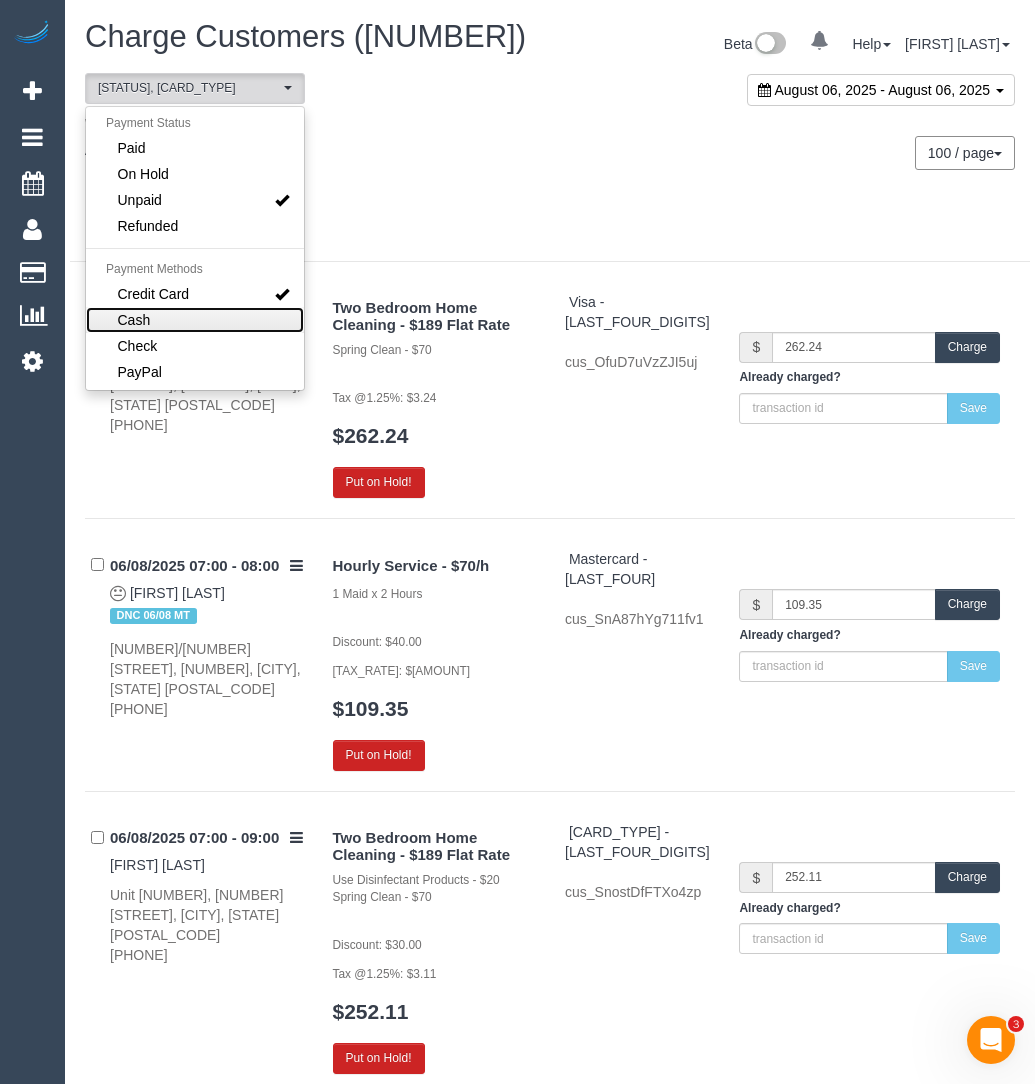click on "Cash" at bounding box center (195, 320) 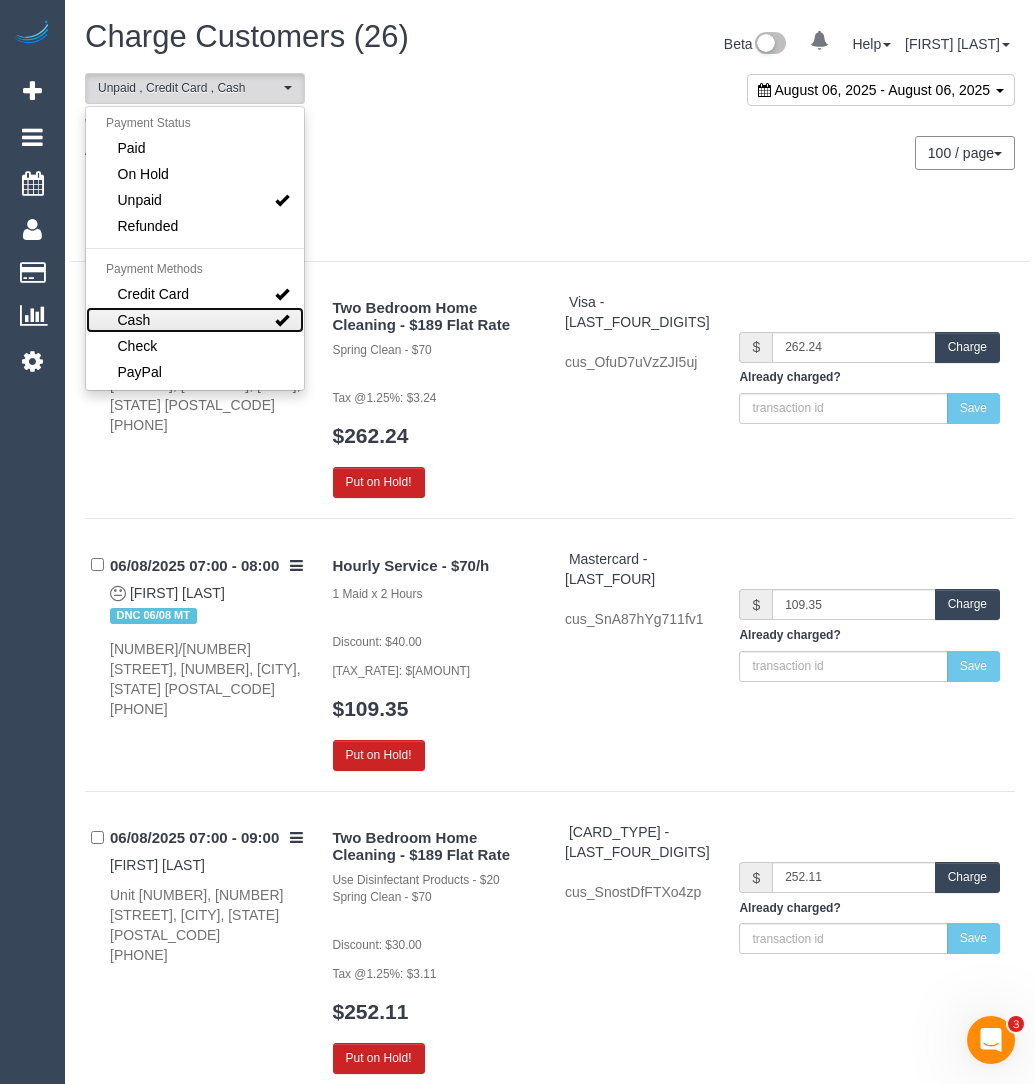 click on "Cash" at bounding box center (195, 320) 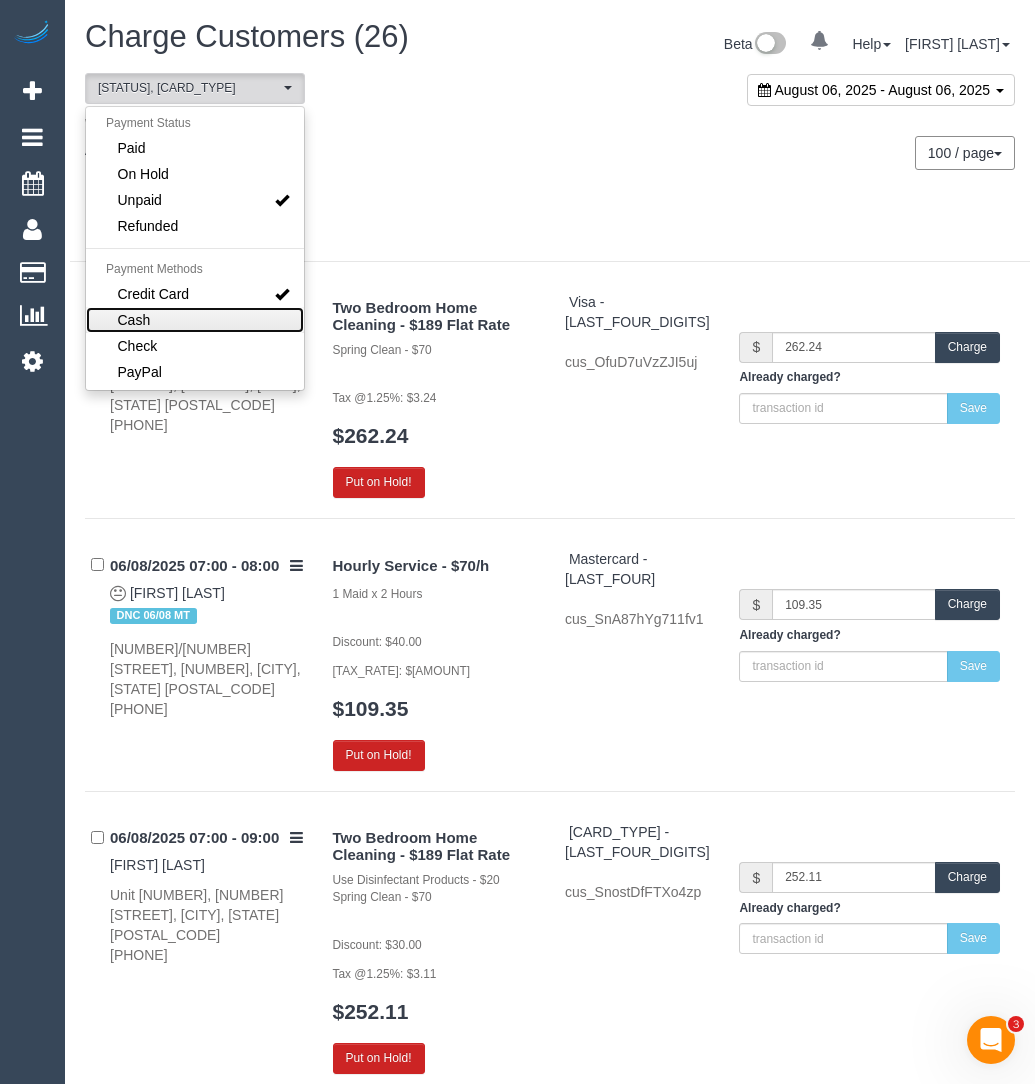 click on "Cash" at bounding box center (195, 320) 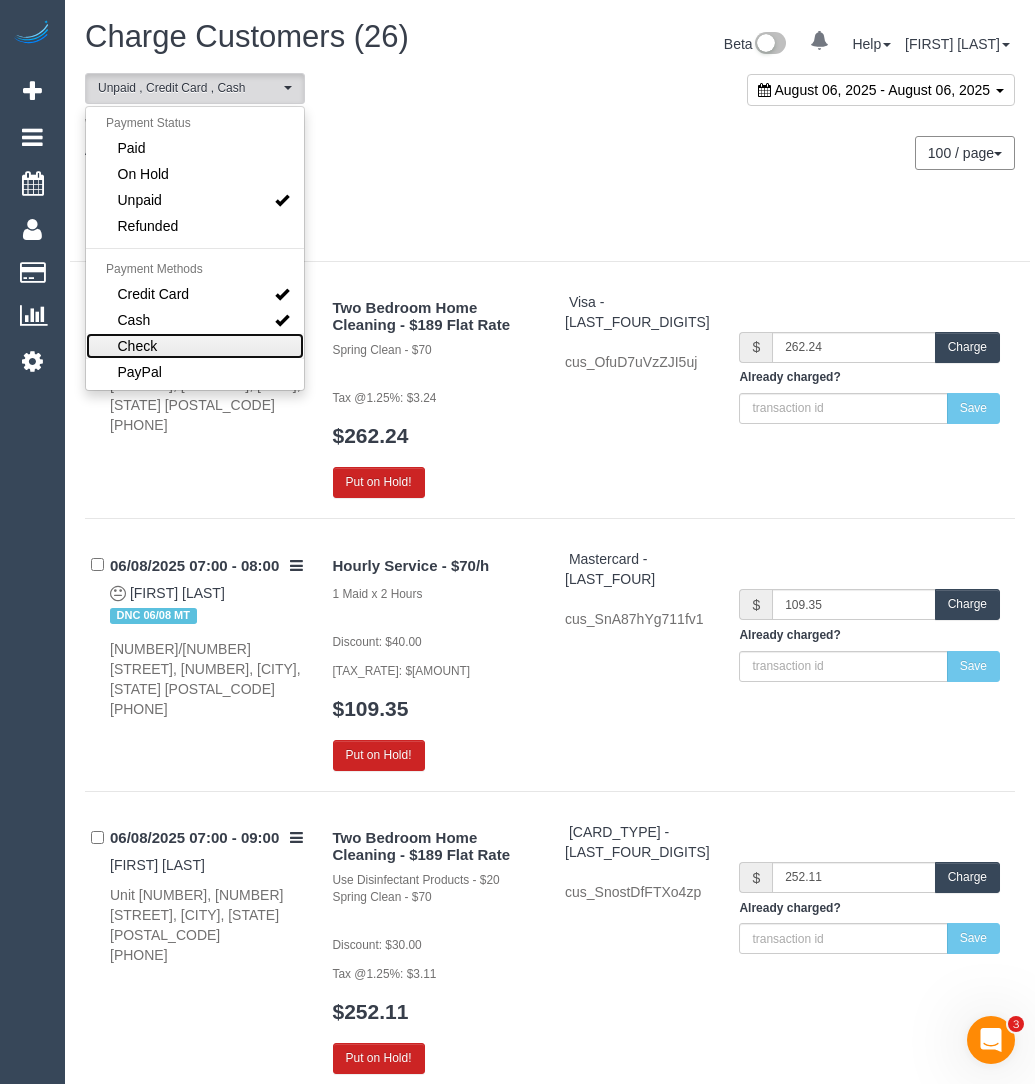 click on "Check" at bounding box center (195, 346) 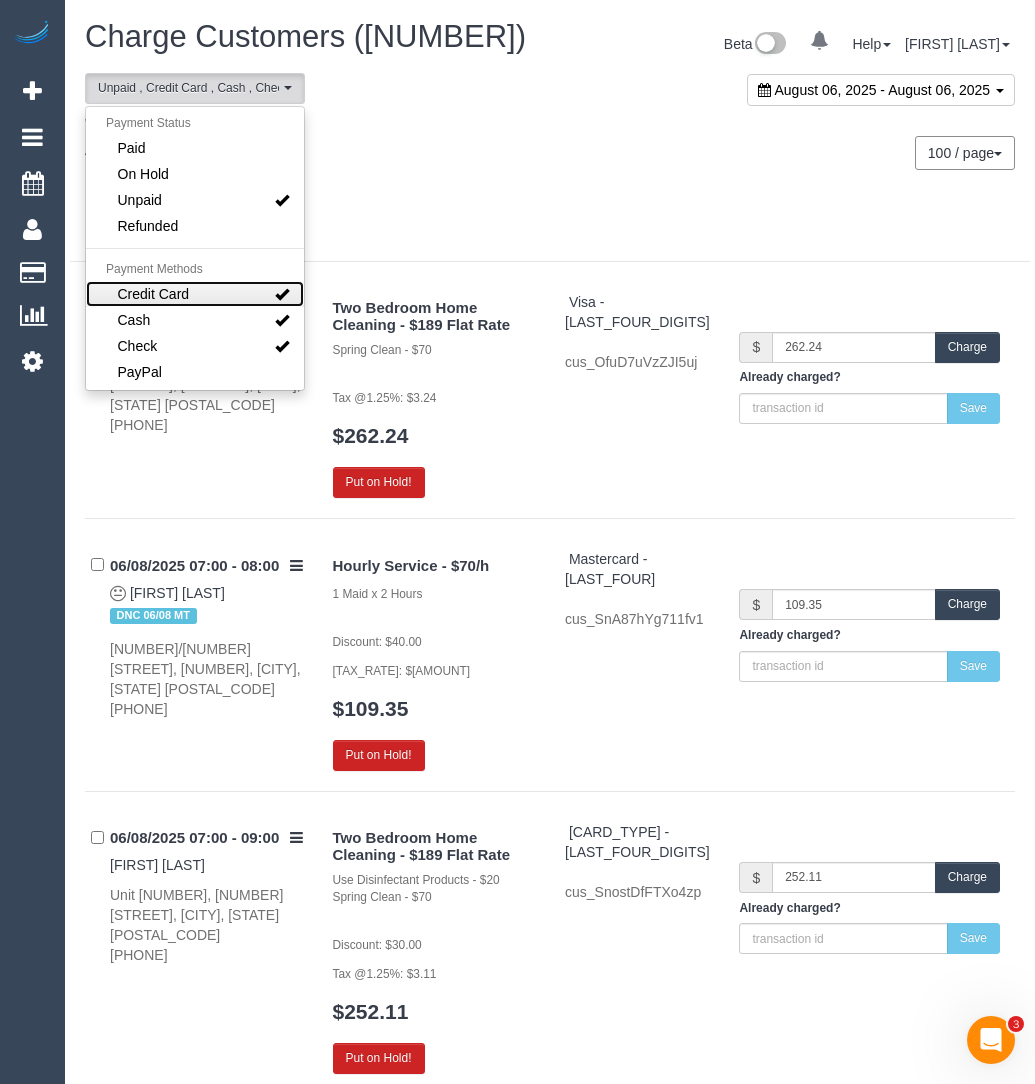 click on "Credit Card" at bounding box center [195, 294] 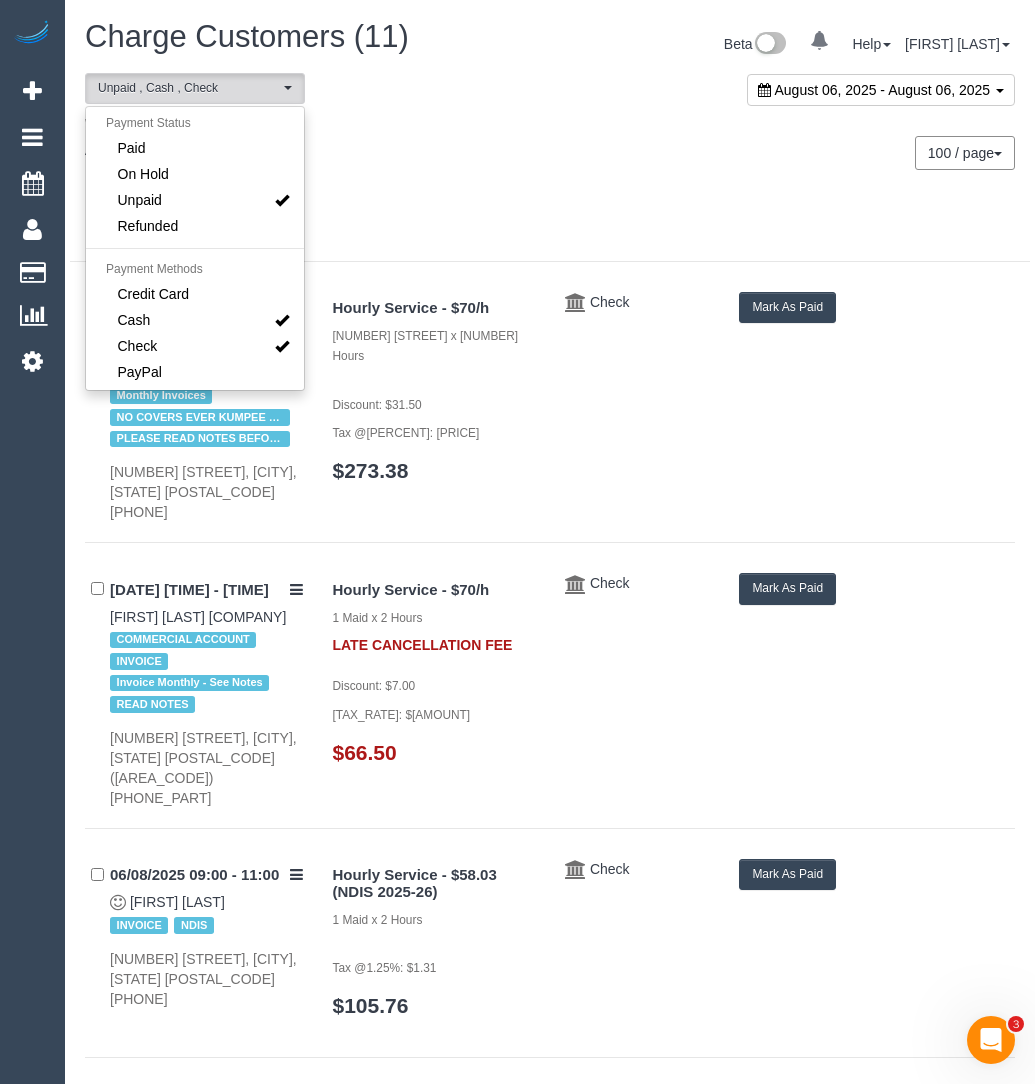 click at bounding box center [550, 226] 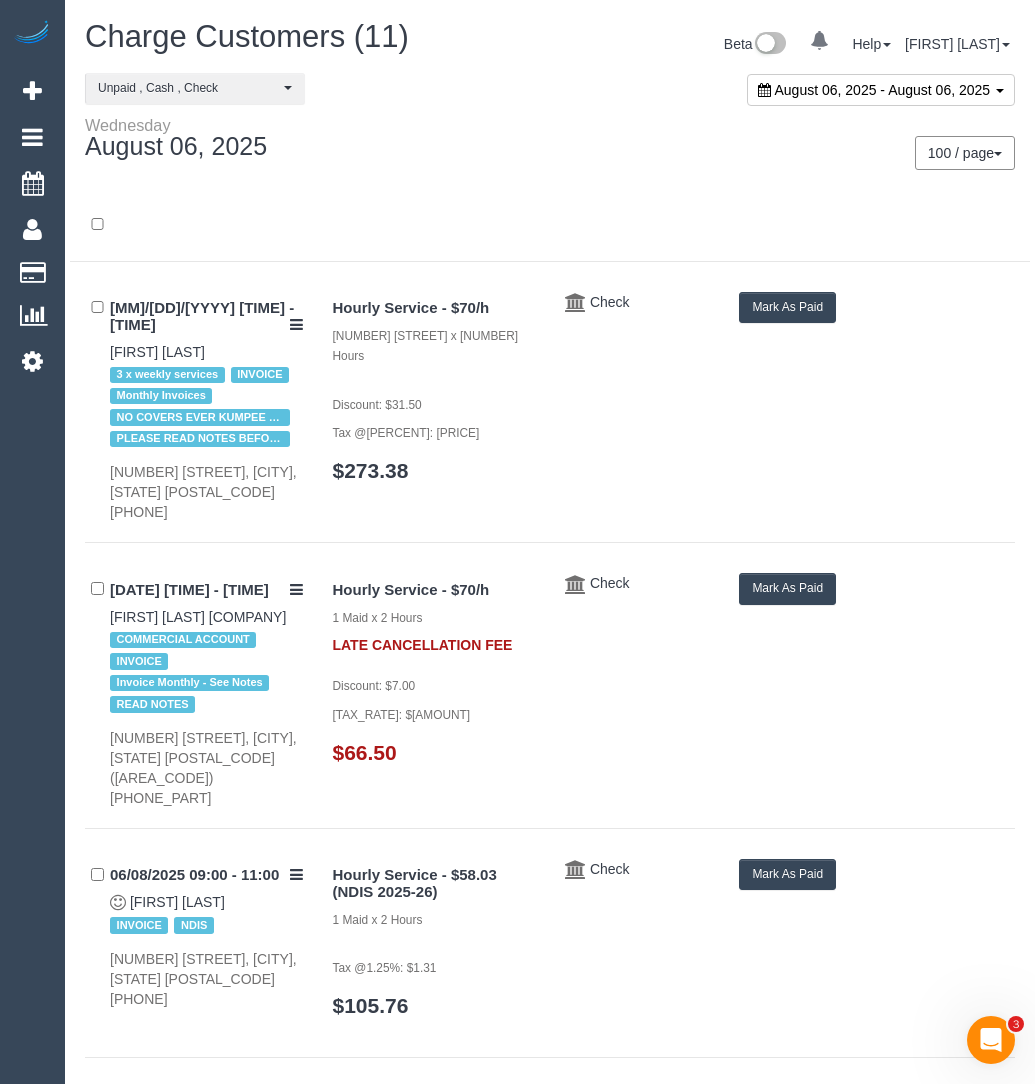 click on "Mark As Paid" at bounding box center [787, 307] 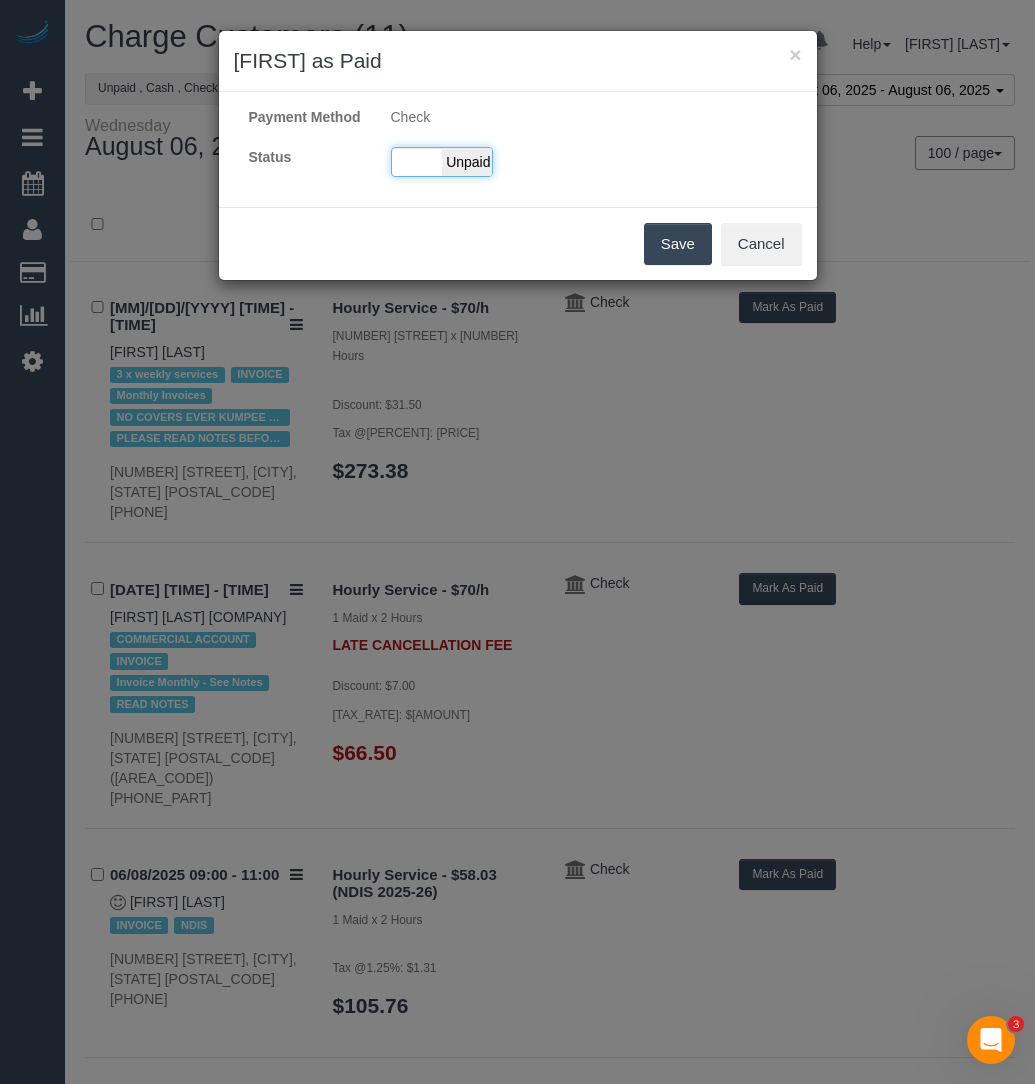 click on "Paid   Unpaid" at bounding box center (442, 162) 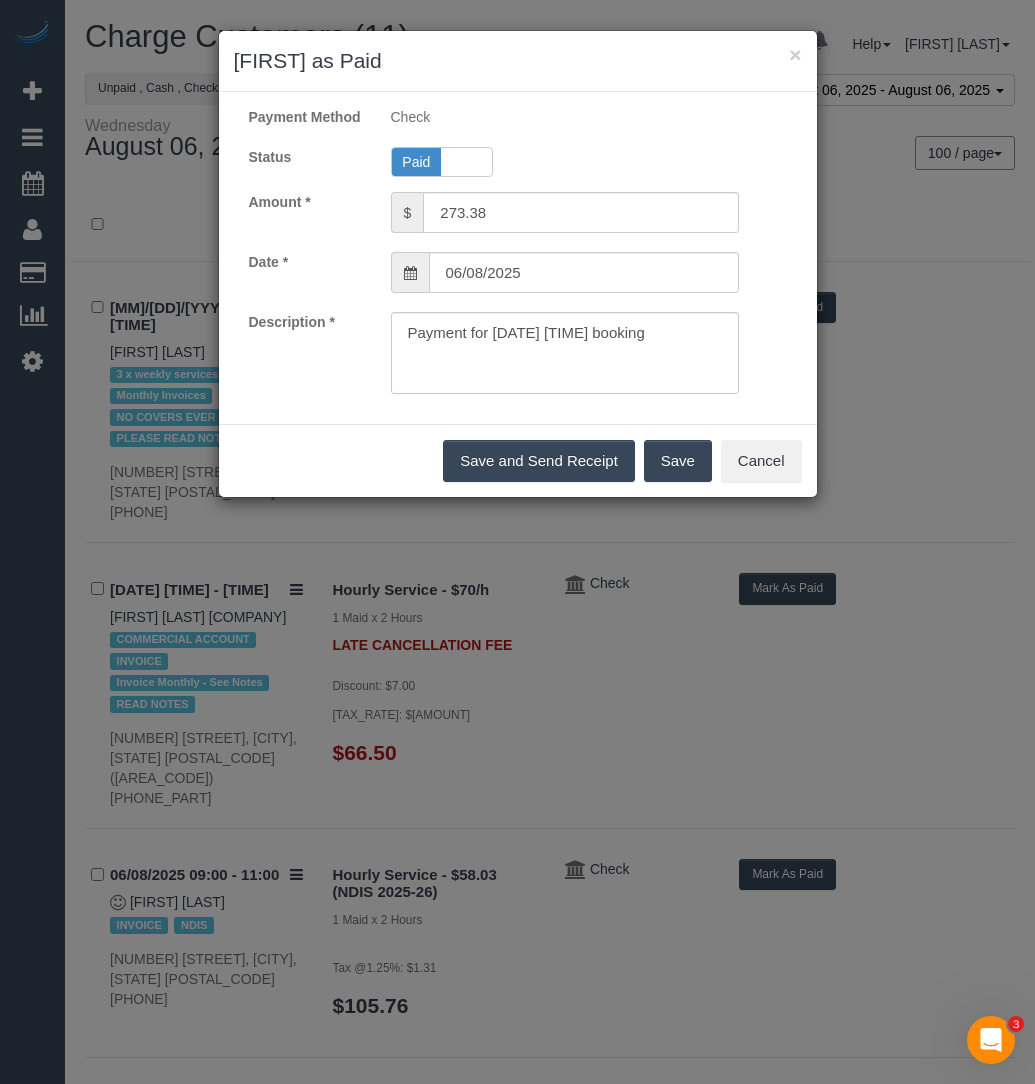 click on "Save" at bounding box center [678, 461] 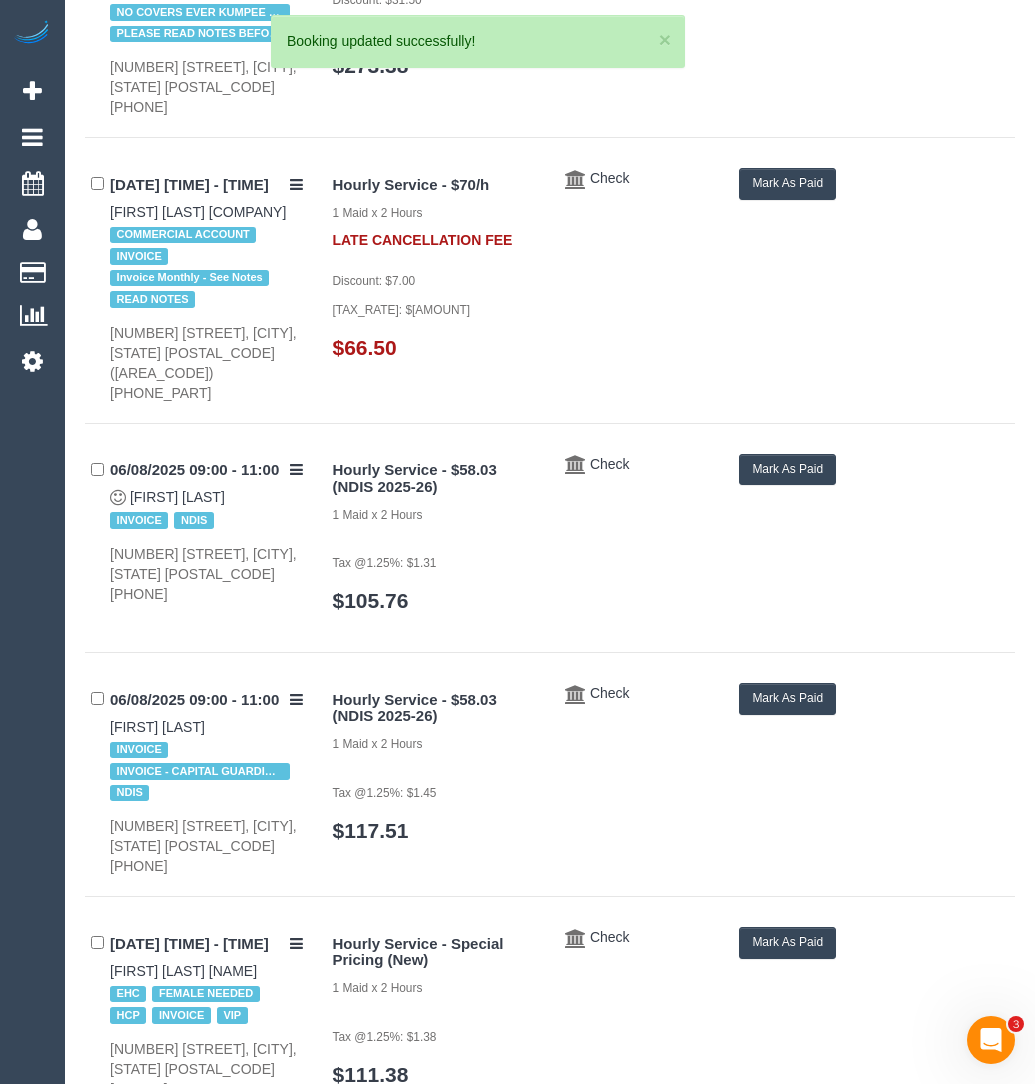 scroll, scrollTop: 414, scrollLeft: 0, axis: vertical 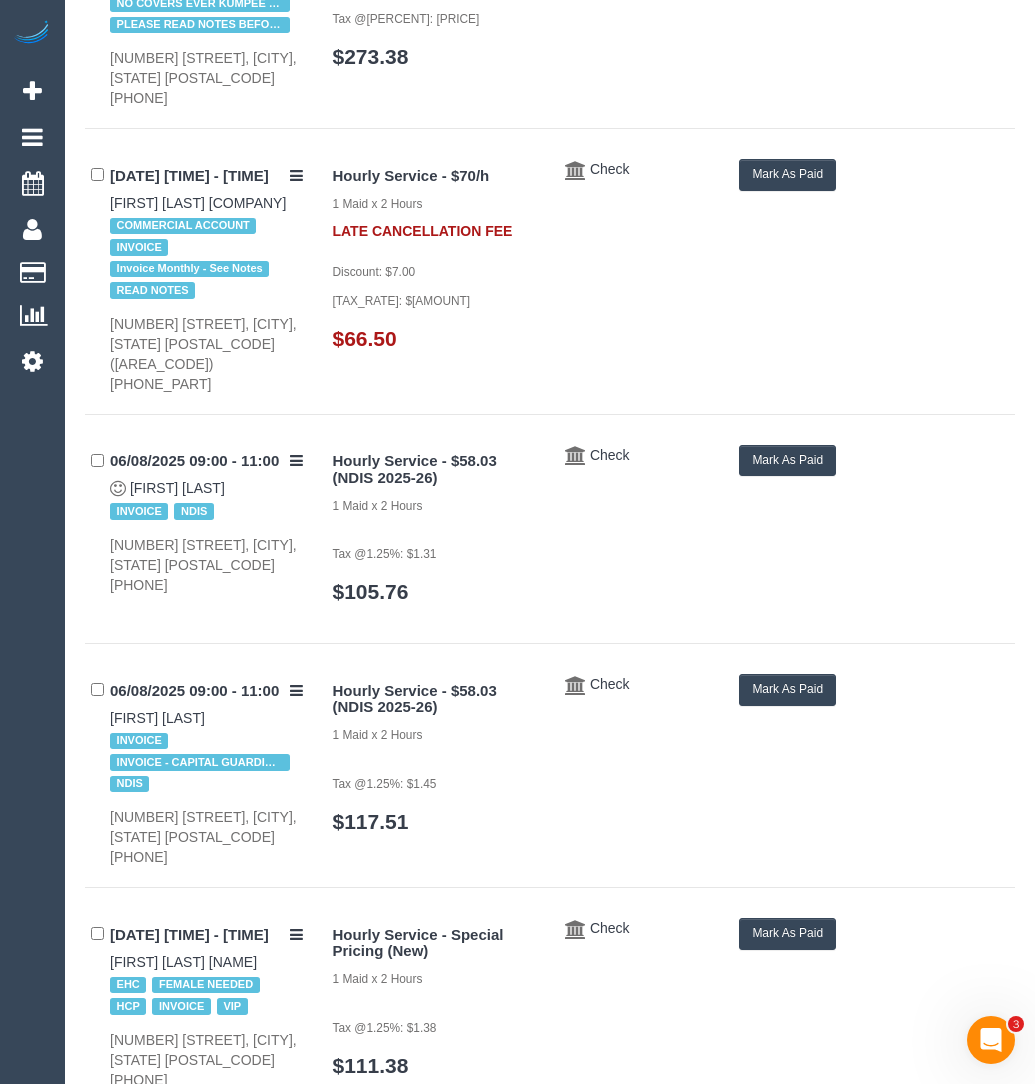 click on "06/08/2025 09:00 - 15:00
Marisa Goegan WestCASA
COMMERCIAL ACCOUNT
INVOICE
Invoice Monthly - See Notes
READ NOTES
53 Ballarat Rd, Footscray, VIC 3011
(03) 9216 0411" at bounding box center (201, 276) 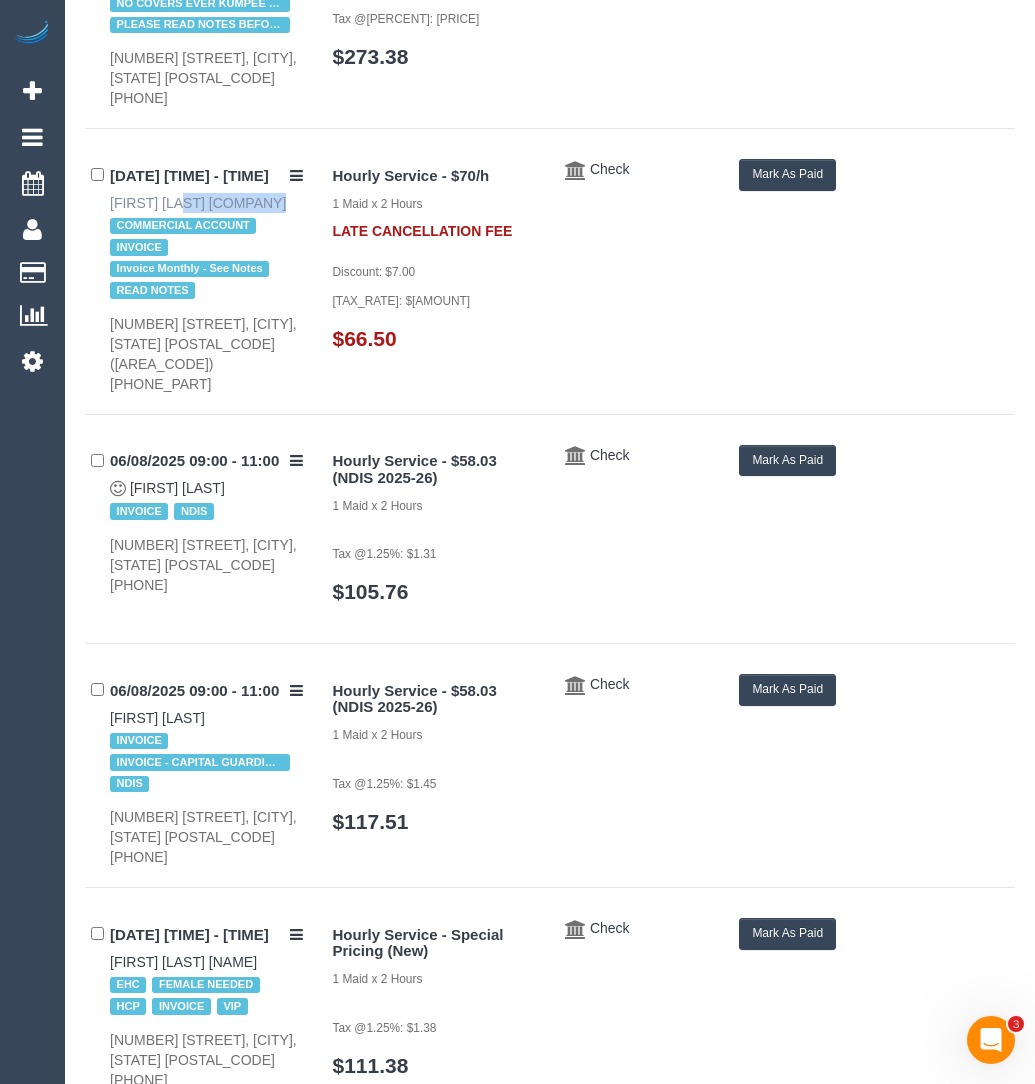 drag, startPoint x: 90, startPoint y: 190, endPoint x: 196, endPoint y: 178, distance: 106.677086 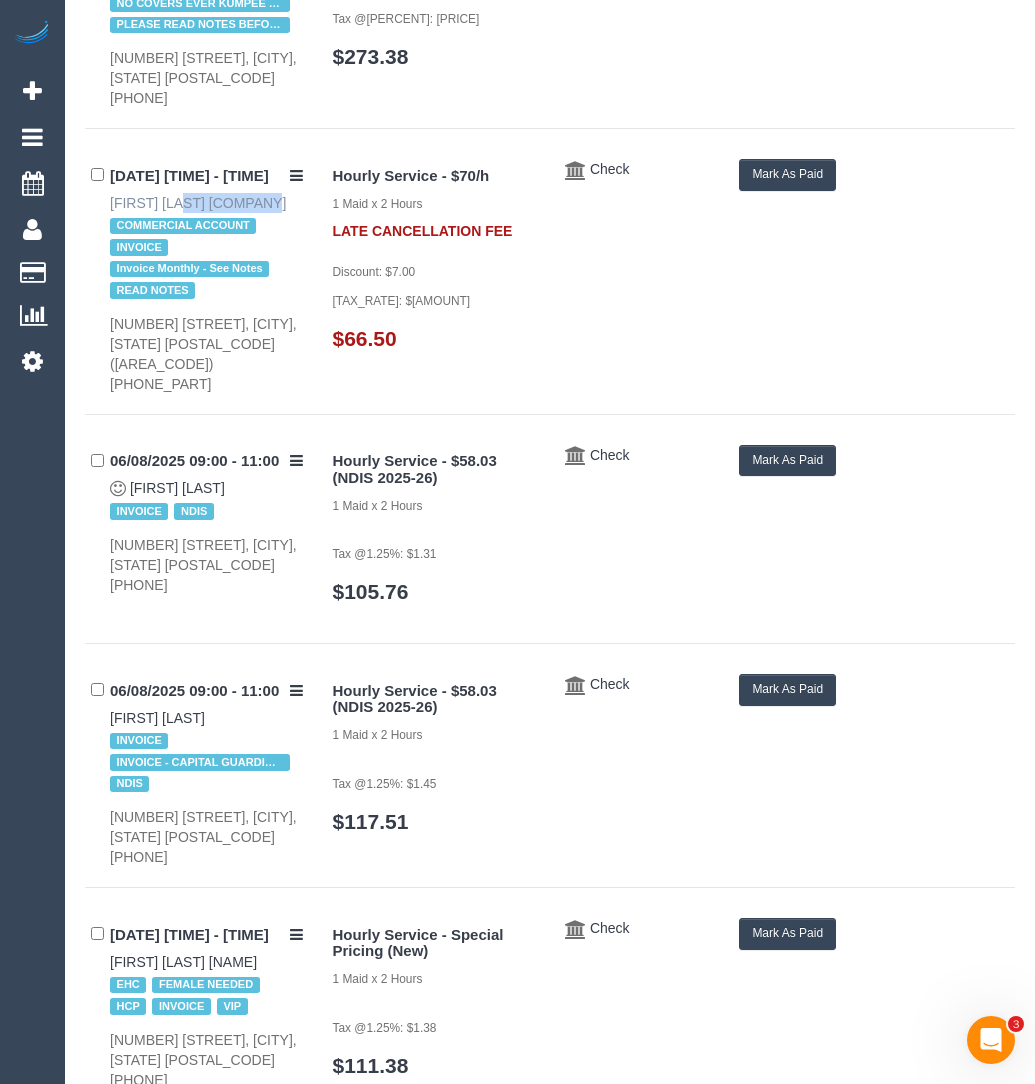 copy on "Marisa Goega" 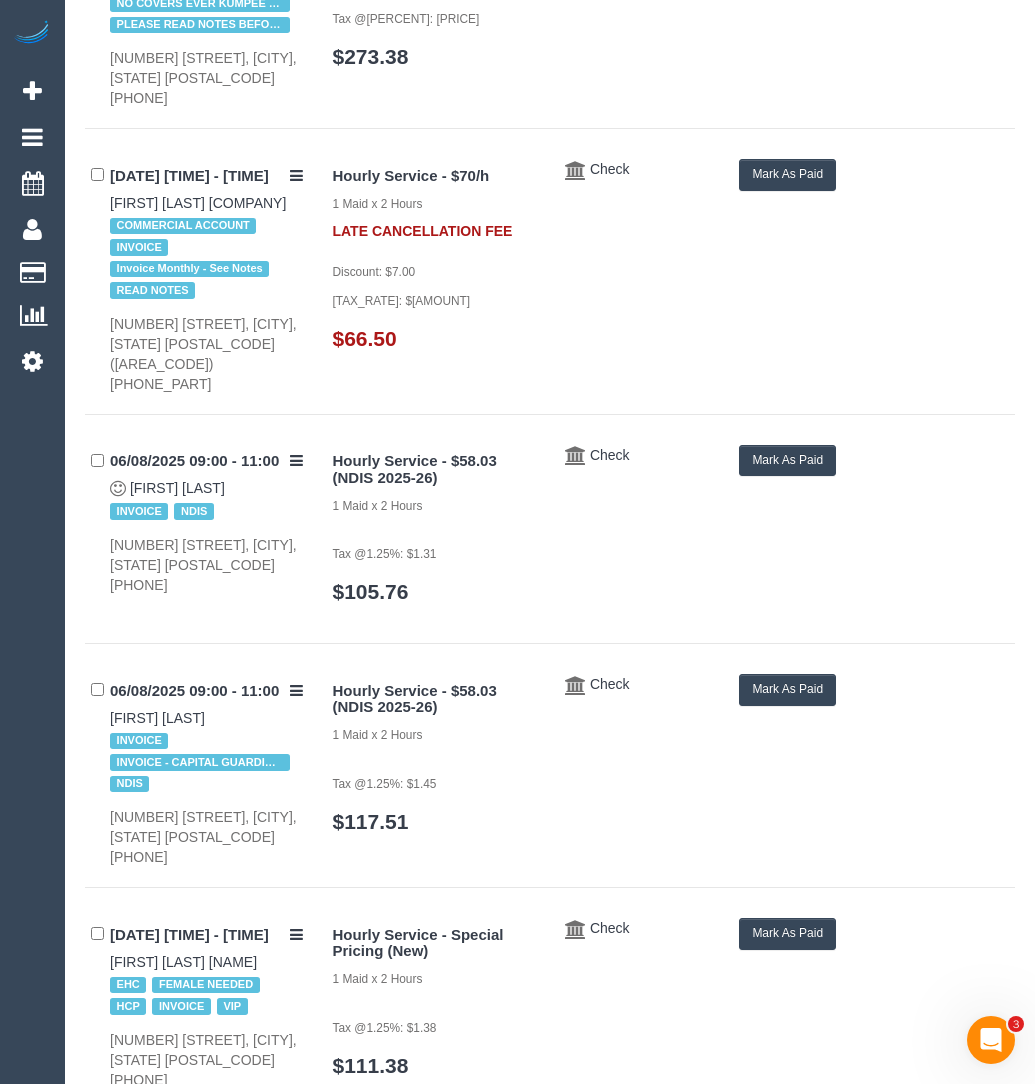 click on "COMMERCIAL ACCOUNT
INVOICE
Invoice Monthly - See Notes
READ NOTES" at bounding box center [206, 258] 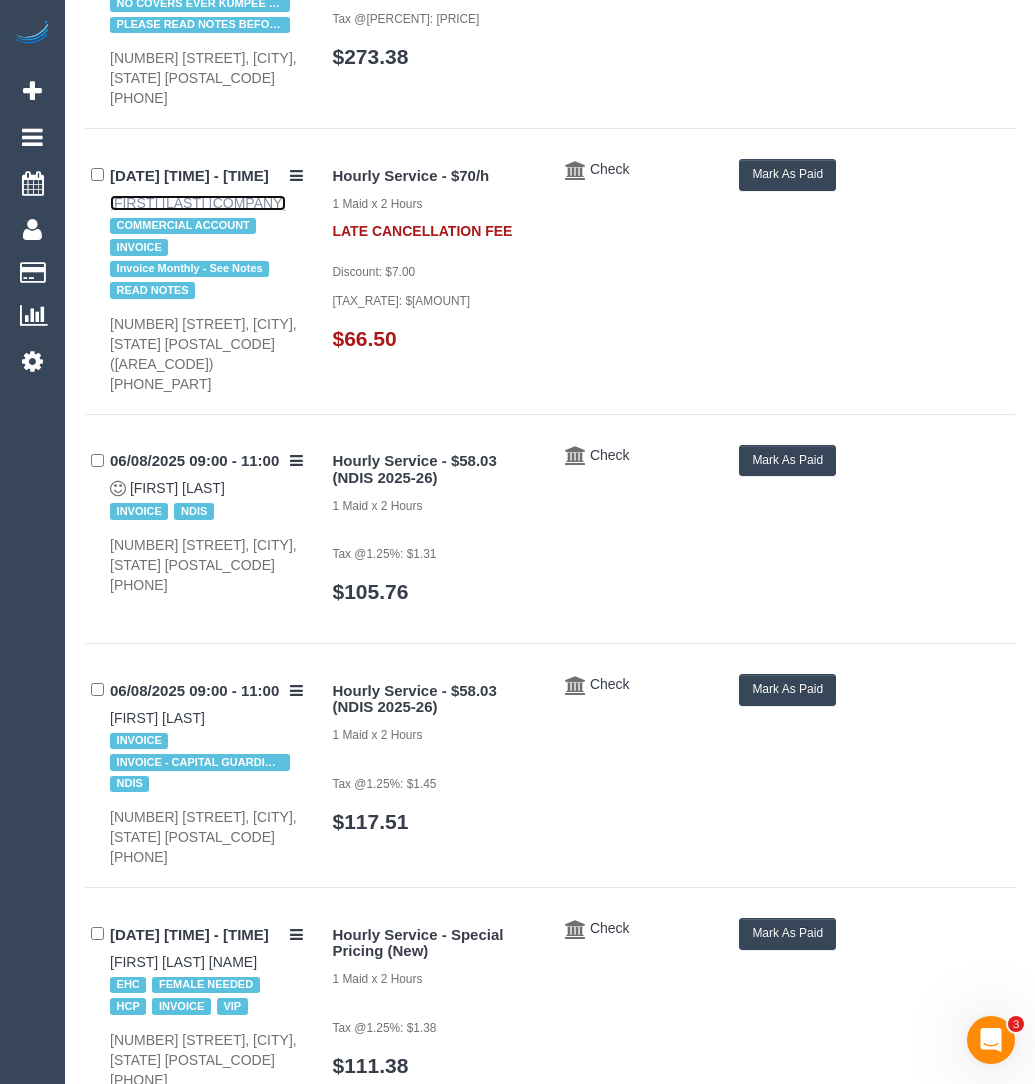 click on "Marisa Goegan WestCASA" at bounding box center [198, 203] 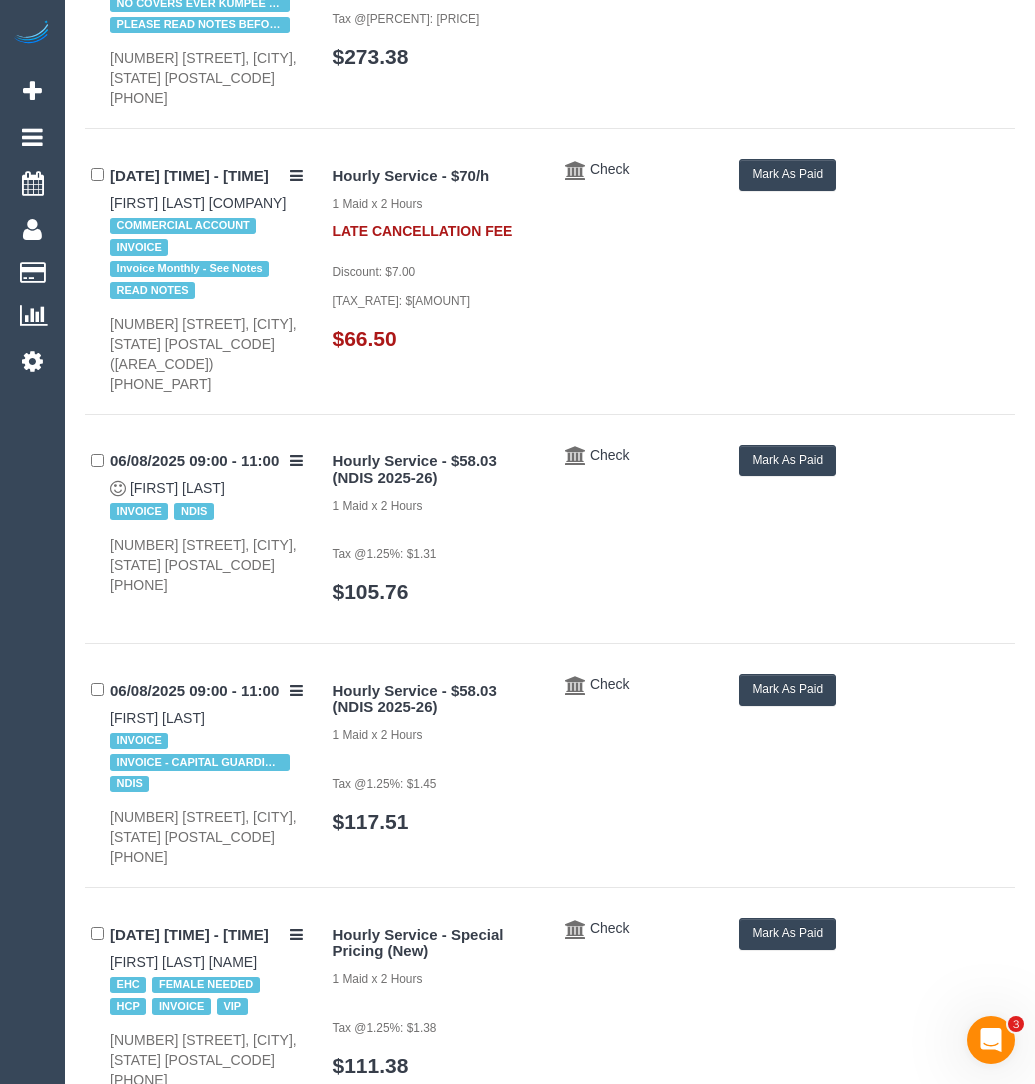 click on "Mark As Paid" at bounding box center [787, 174] 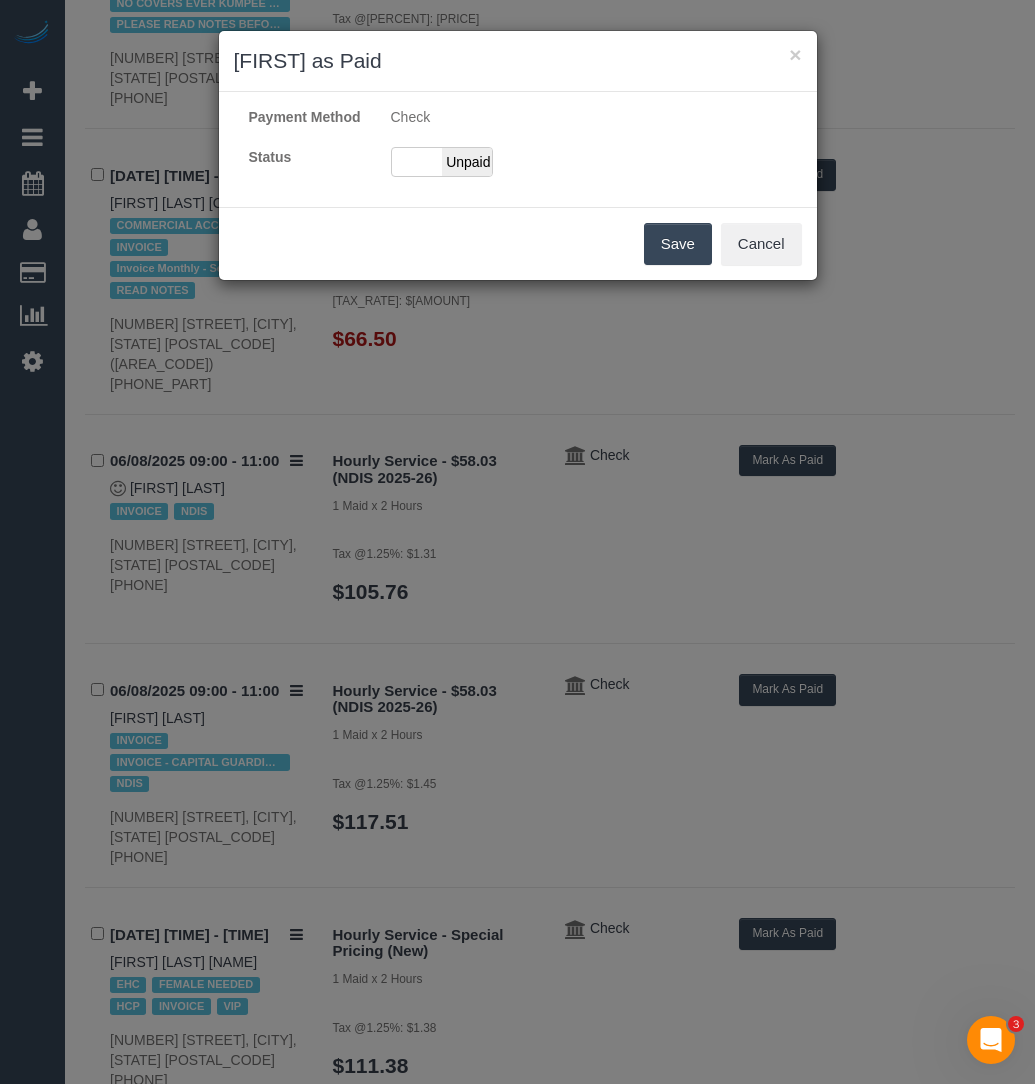 click on "Payment Method
Check
Status
Paid   Unpaid" at bounding box center (518, 149) 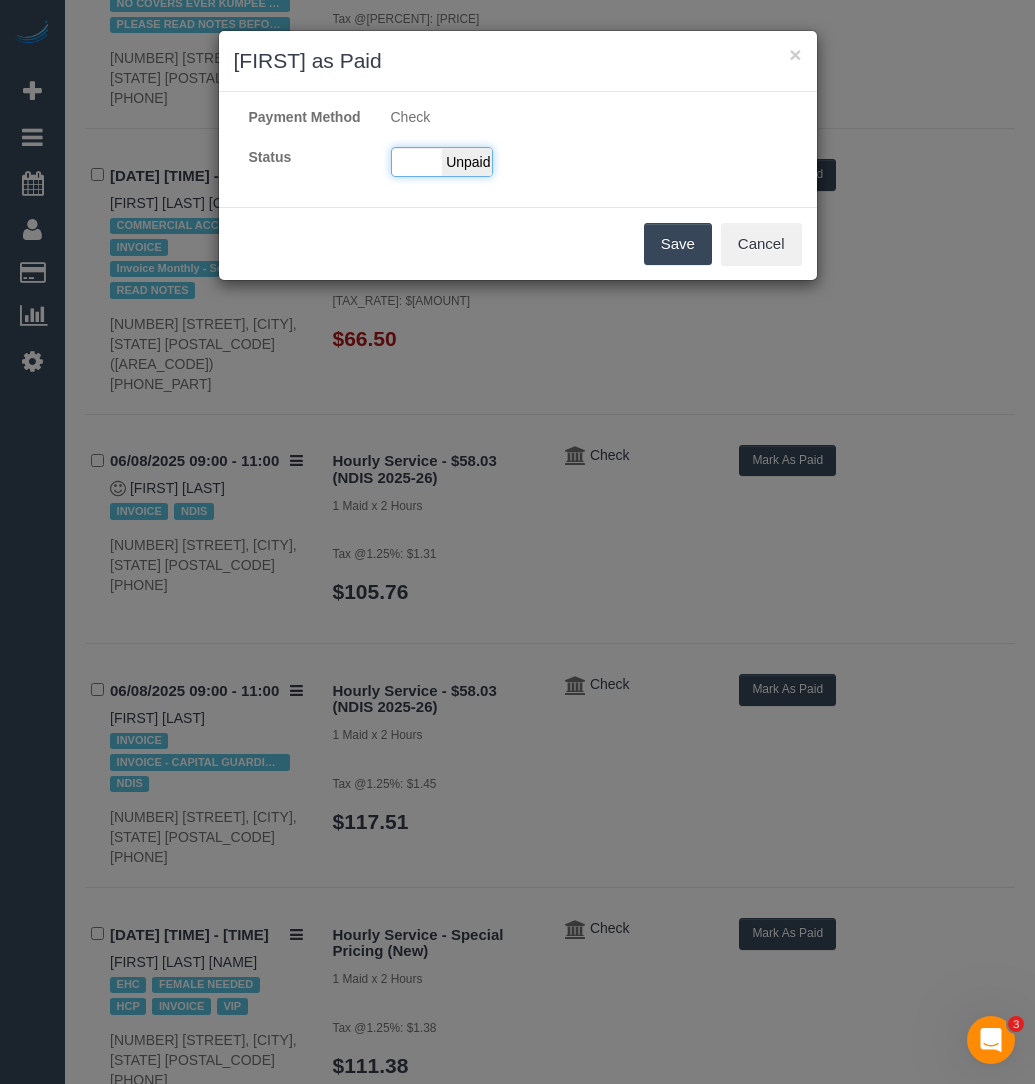 click on "Paid   Unpaid" at bounding box center (442, 162) 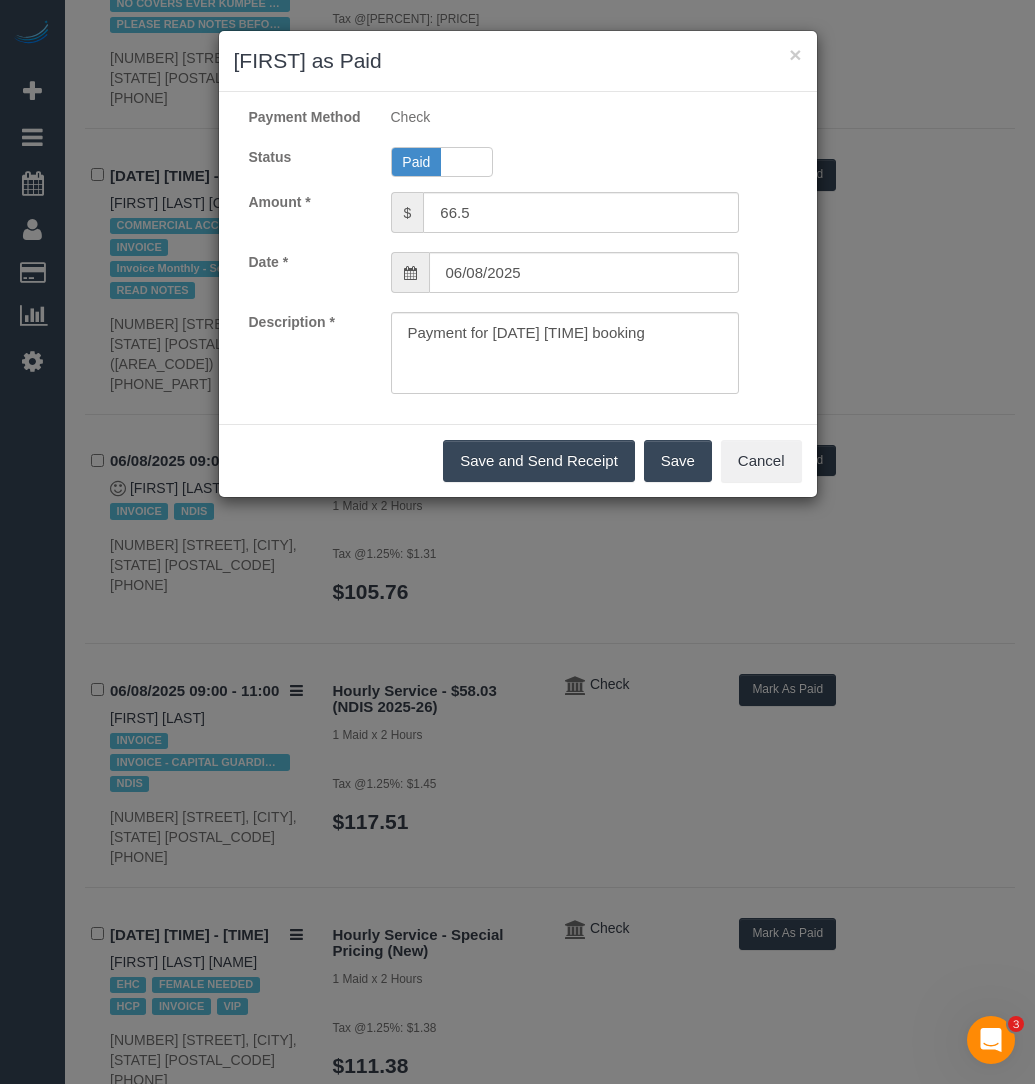 click on "Save" at bounding box center (678, 461) 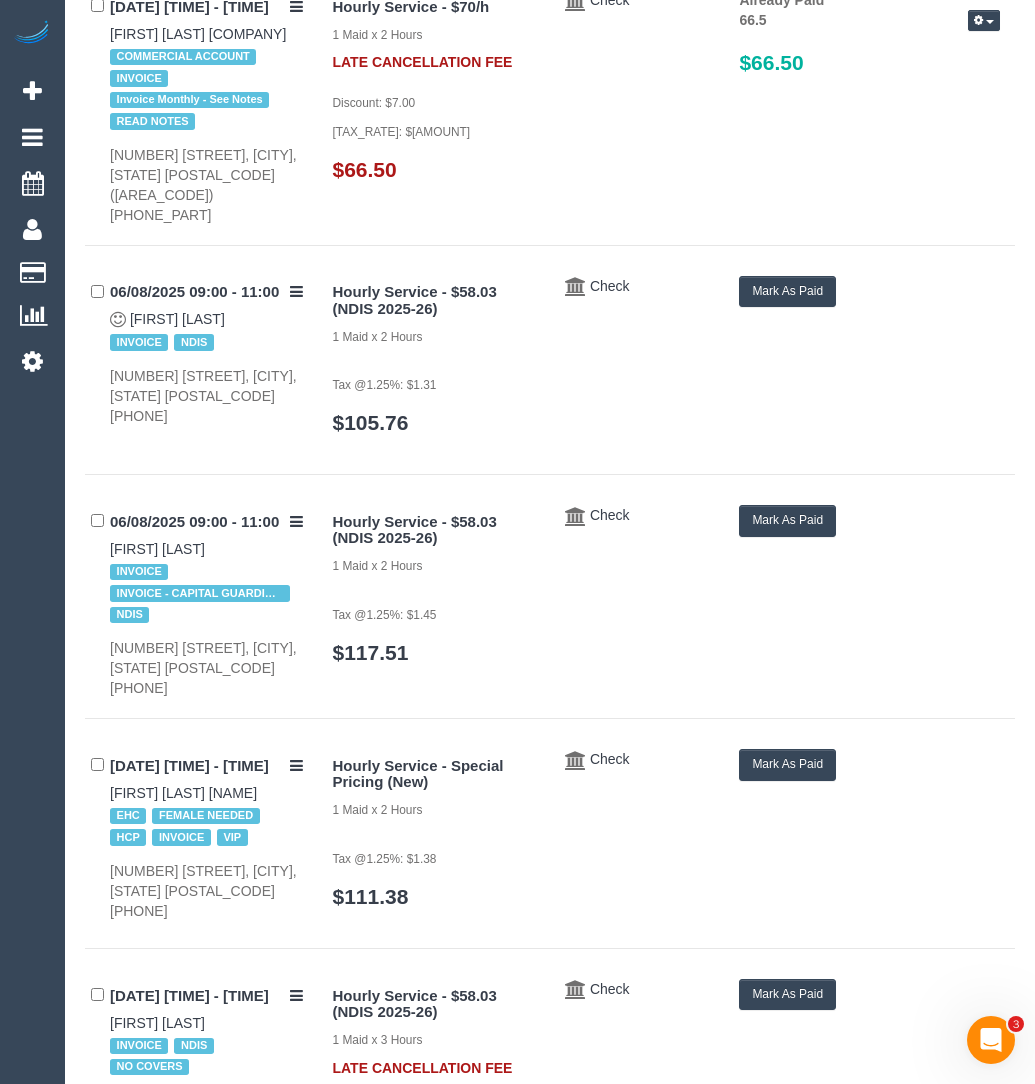 scroll, scrollTop: 586, scrollLeft: 0, axis: vertical 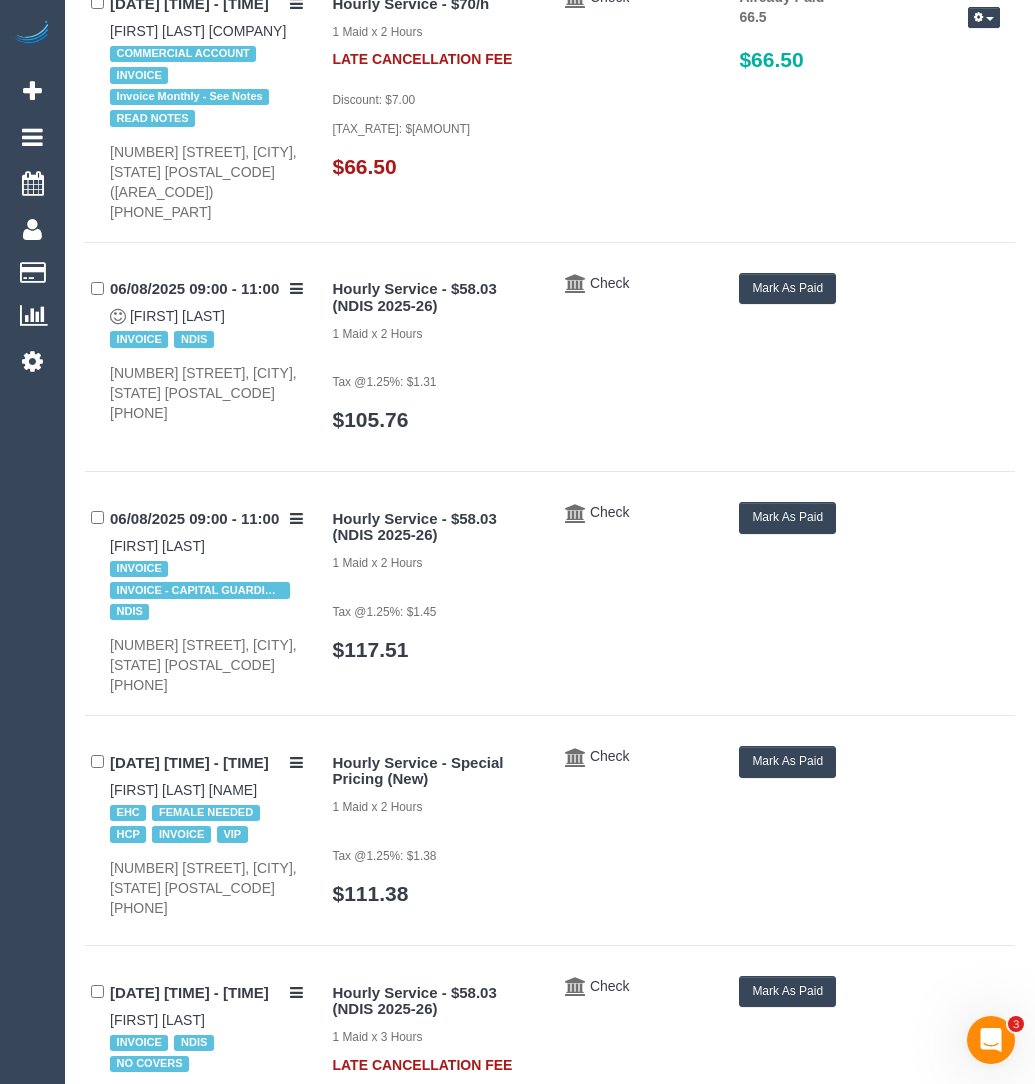 drag, startPoint x: 127, startPoint y: 266, endPoint x: 212, endPoint y: 262, distance: 85.09406 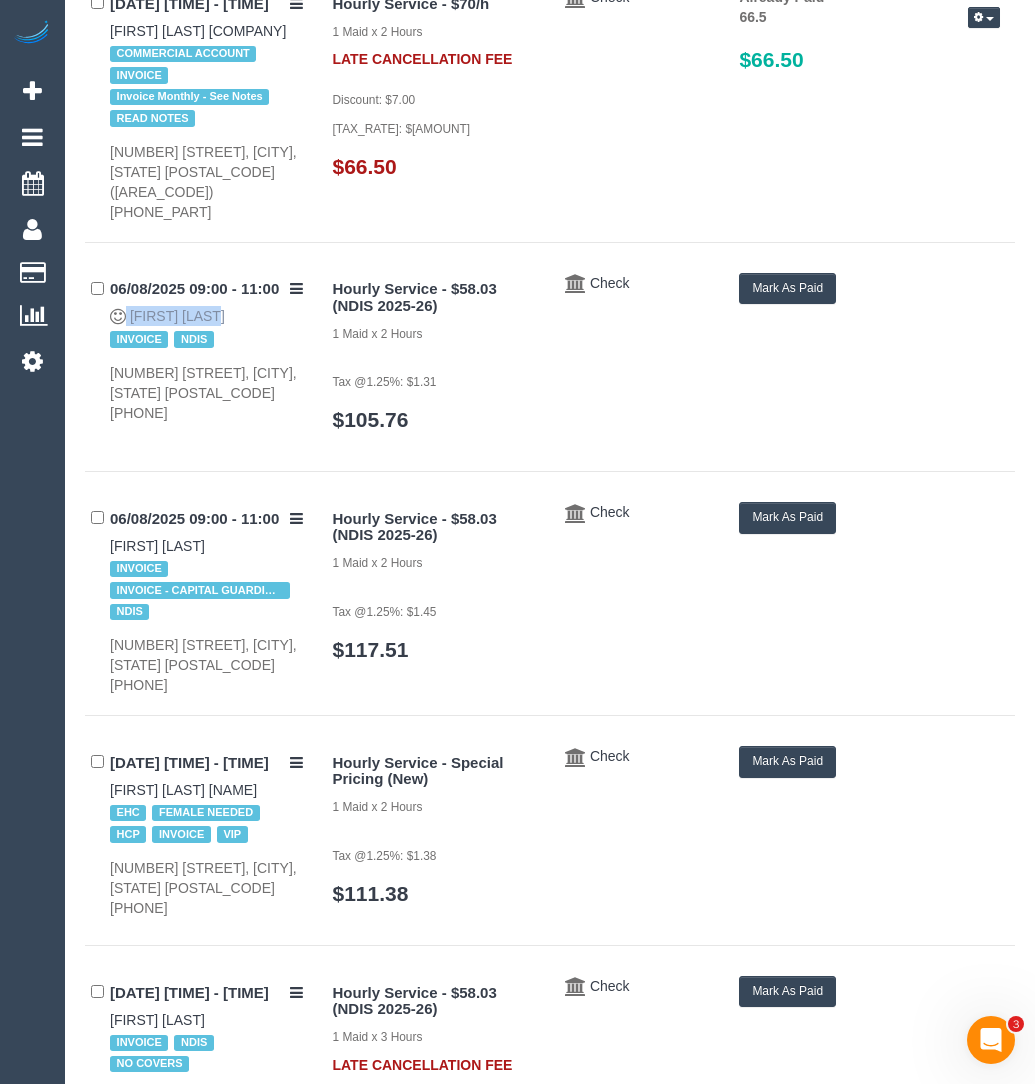 drag, startPoint x: 212, startPoint y: 262, endPoint x: 145, endPoint y: 274, distance: 68.06615 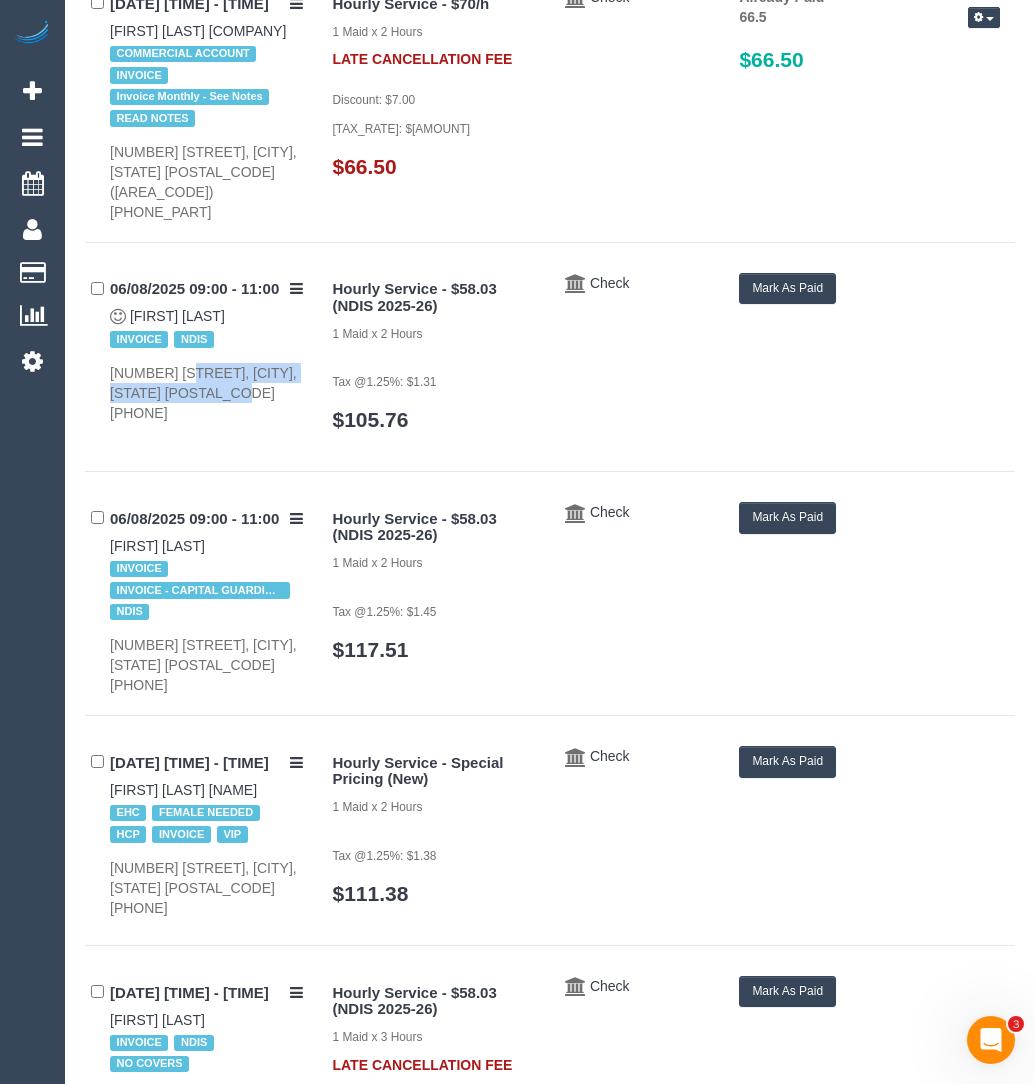 drag, startPoint x: 112, startPoint y: 326, endPoint x: 151, endPoint y: 345, distance: 43.382023 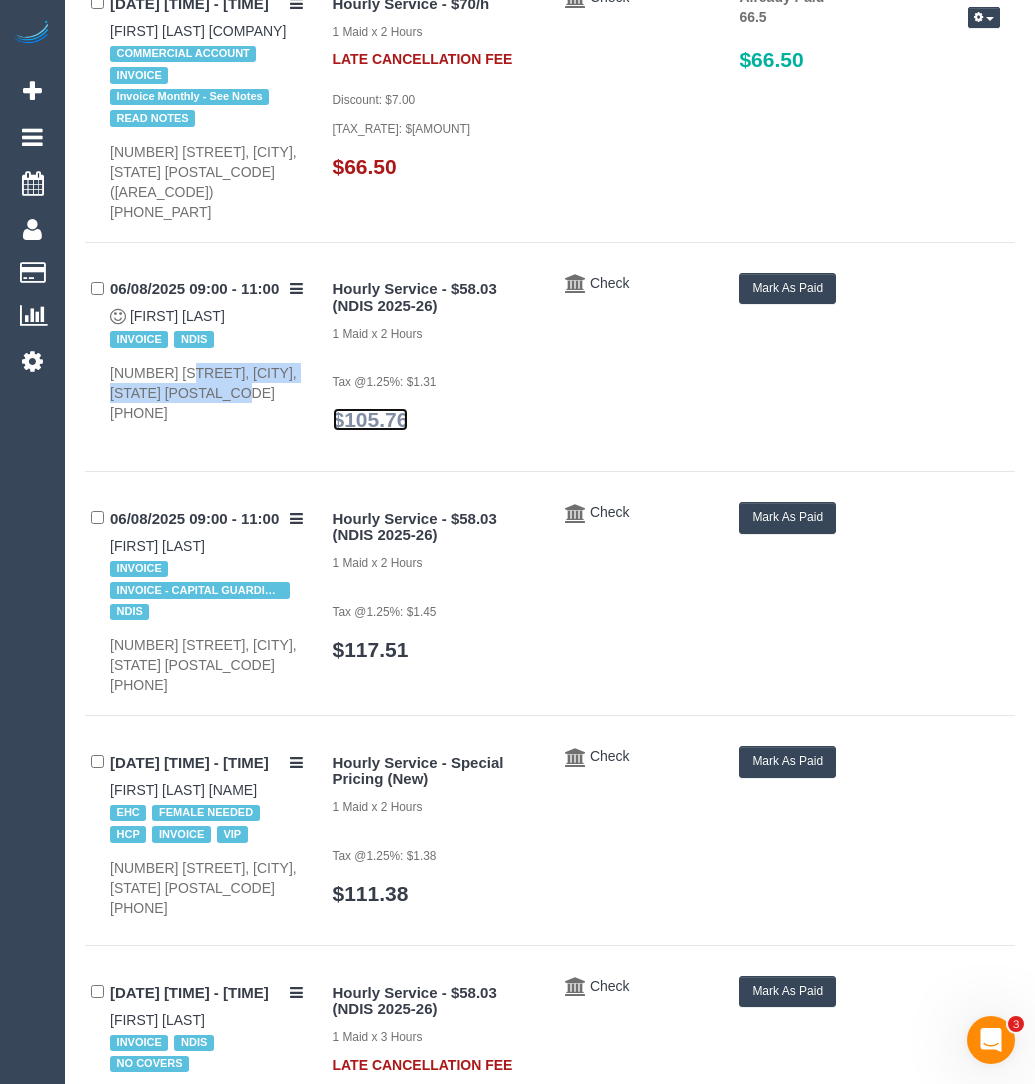 click on "$105.76" at bounding box center [371, 419] 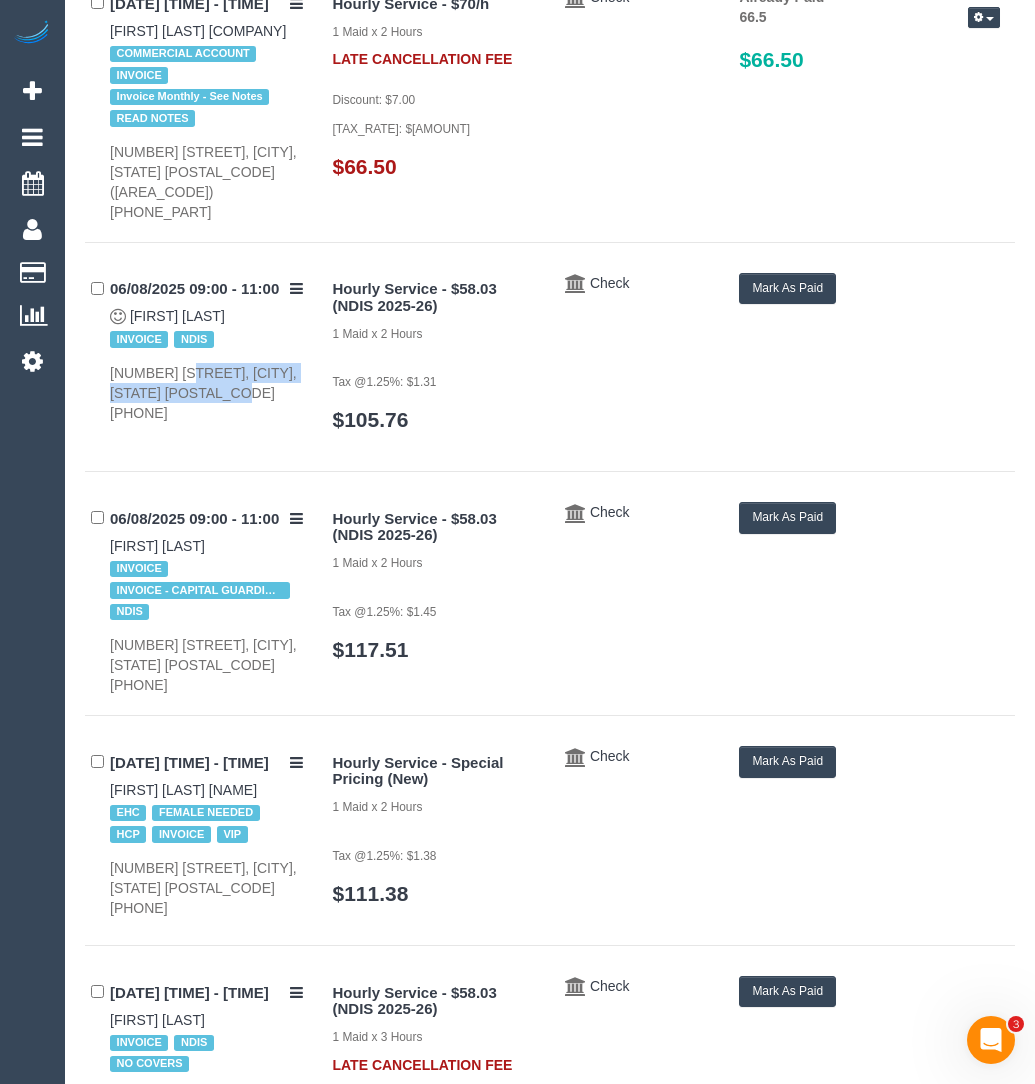 click on "Mark As Paid" at bounding box center [787, 288] 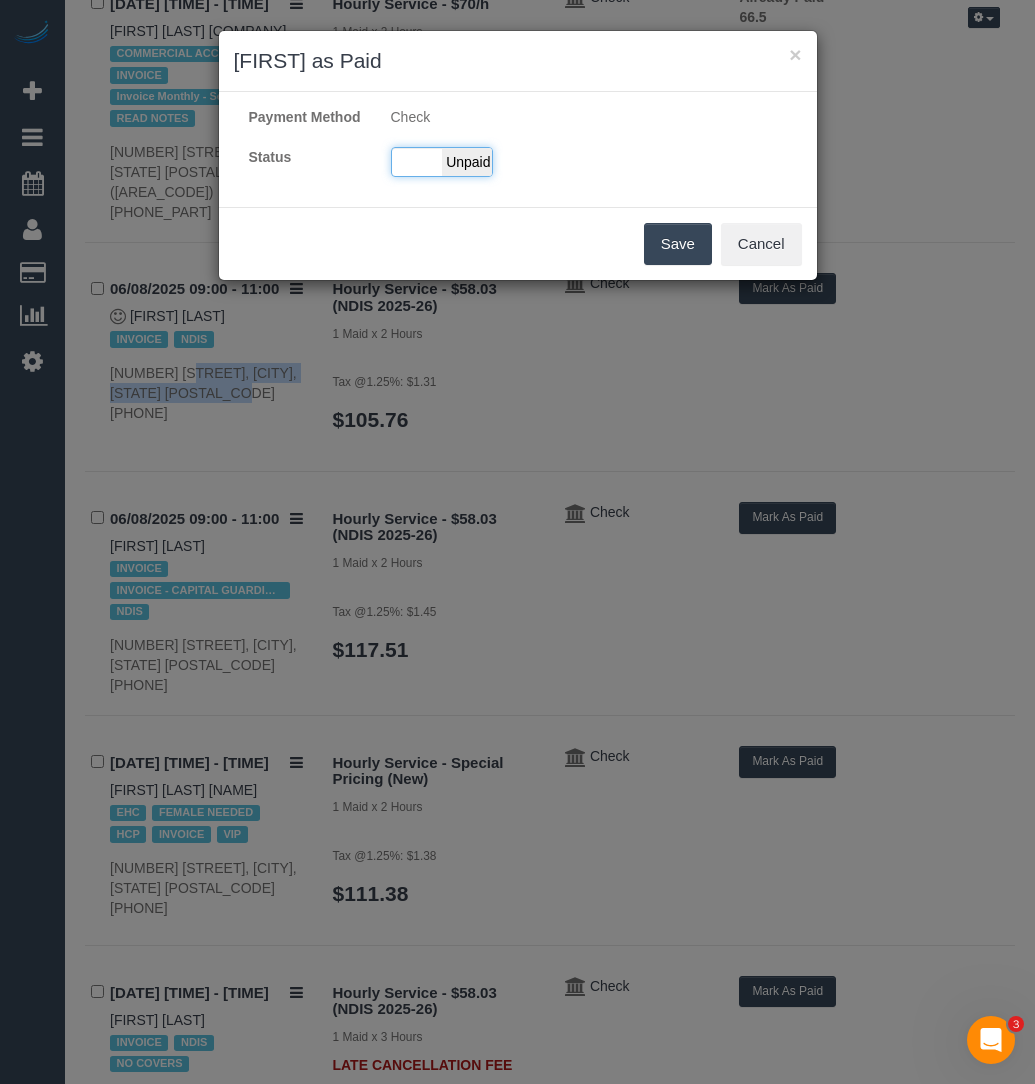 click on "Unpaid" at bounding box center (467, 162) 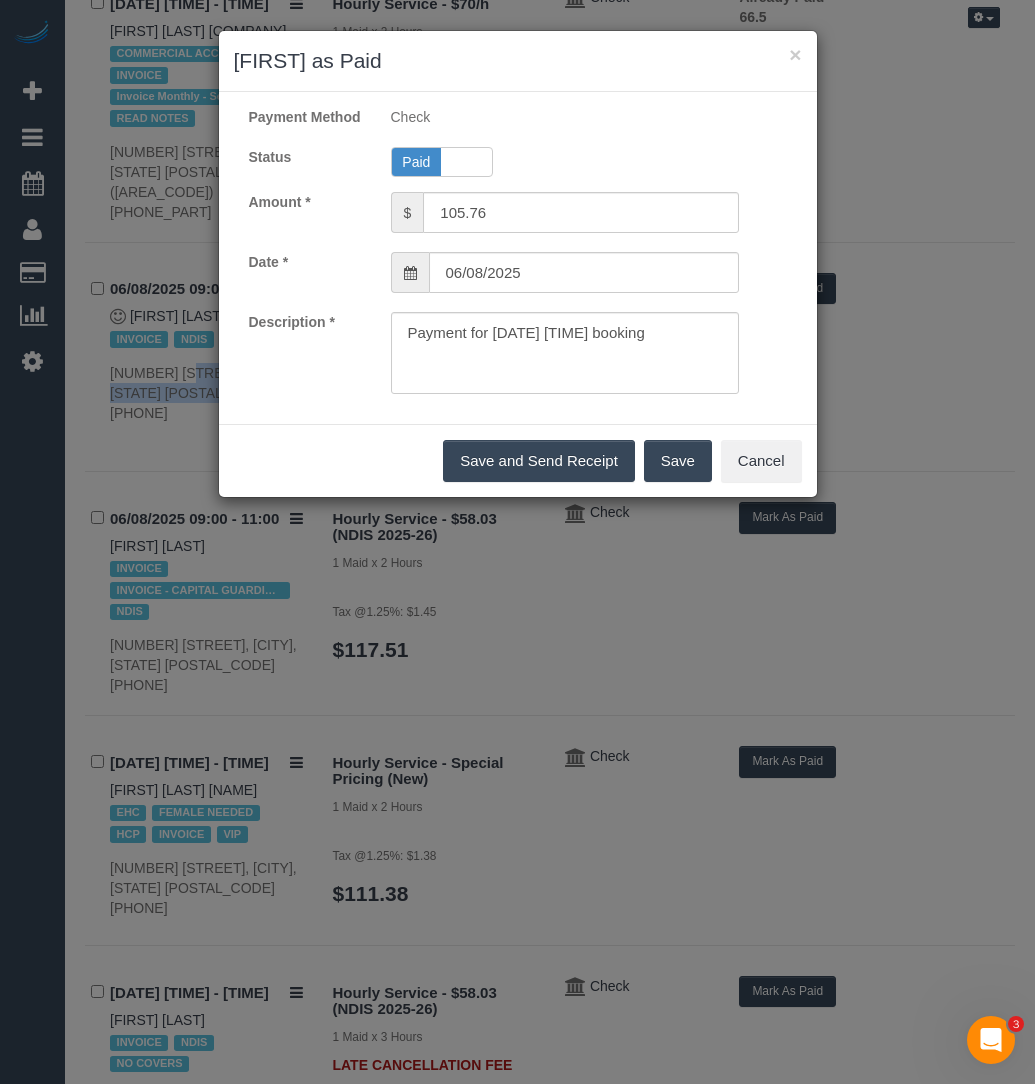 click on "Save" at bounding box center (678, 461) 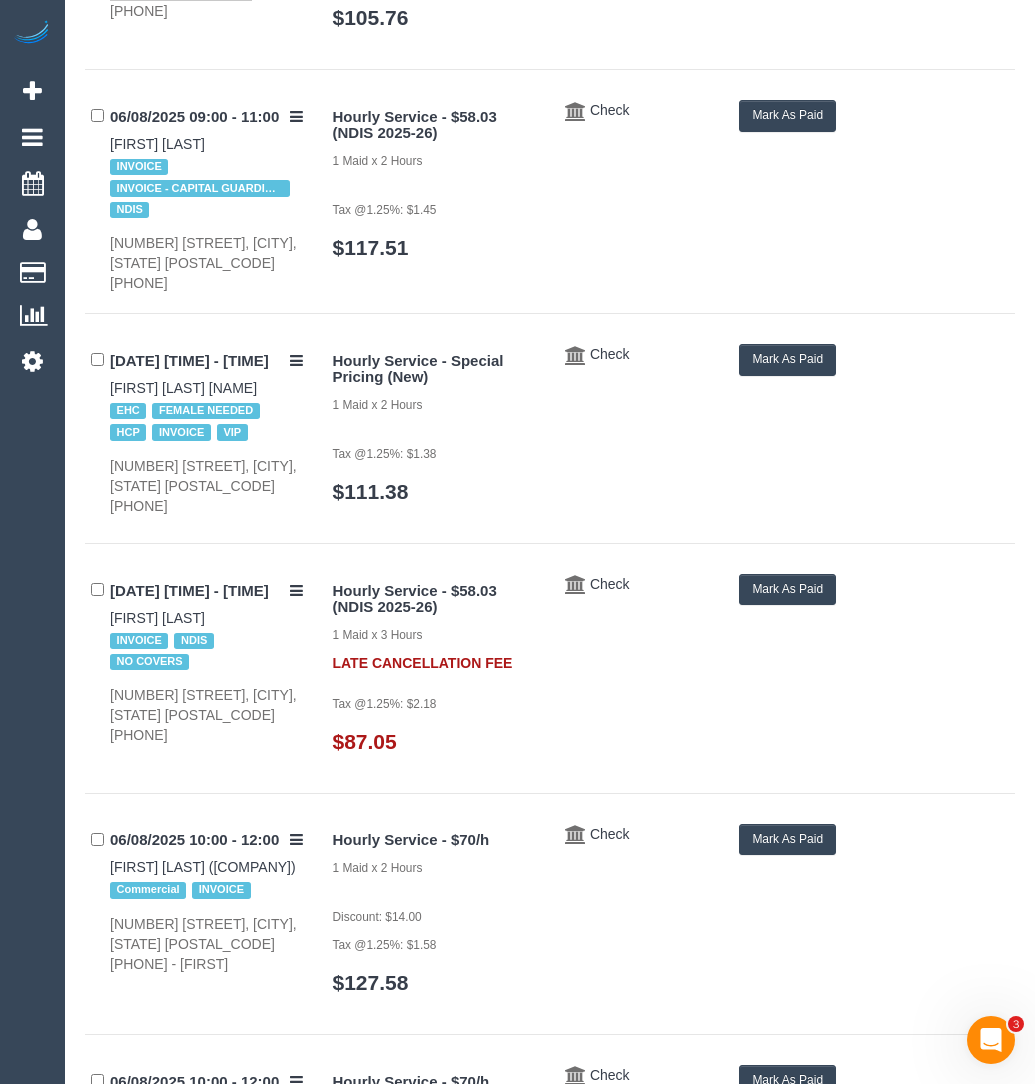 scroll, scrollTop: 1033, scrollLeft: 0, axis: vertical 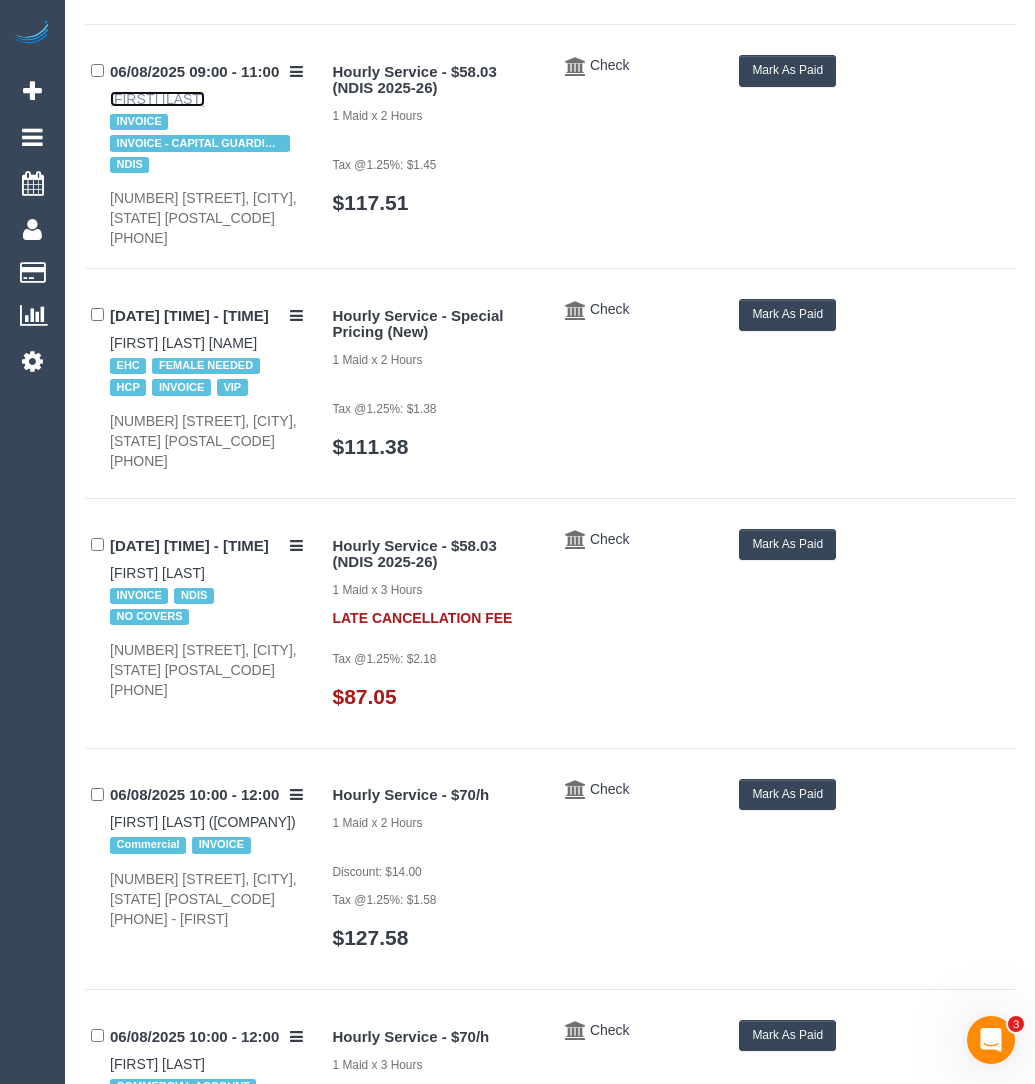 click on "Vasiliki Leris" at bounding box center [157, 99] 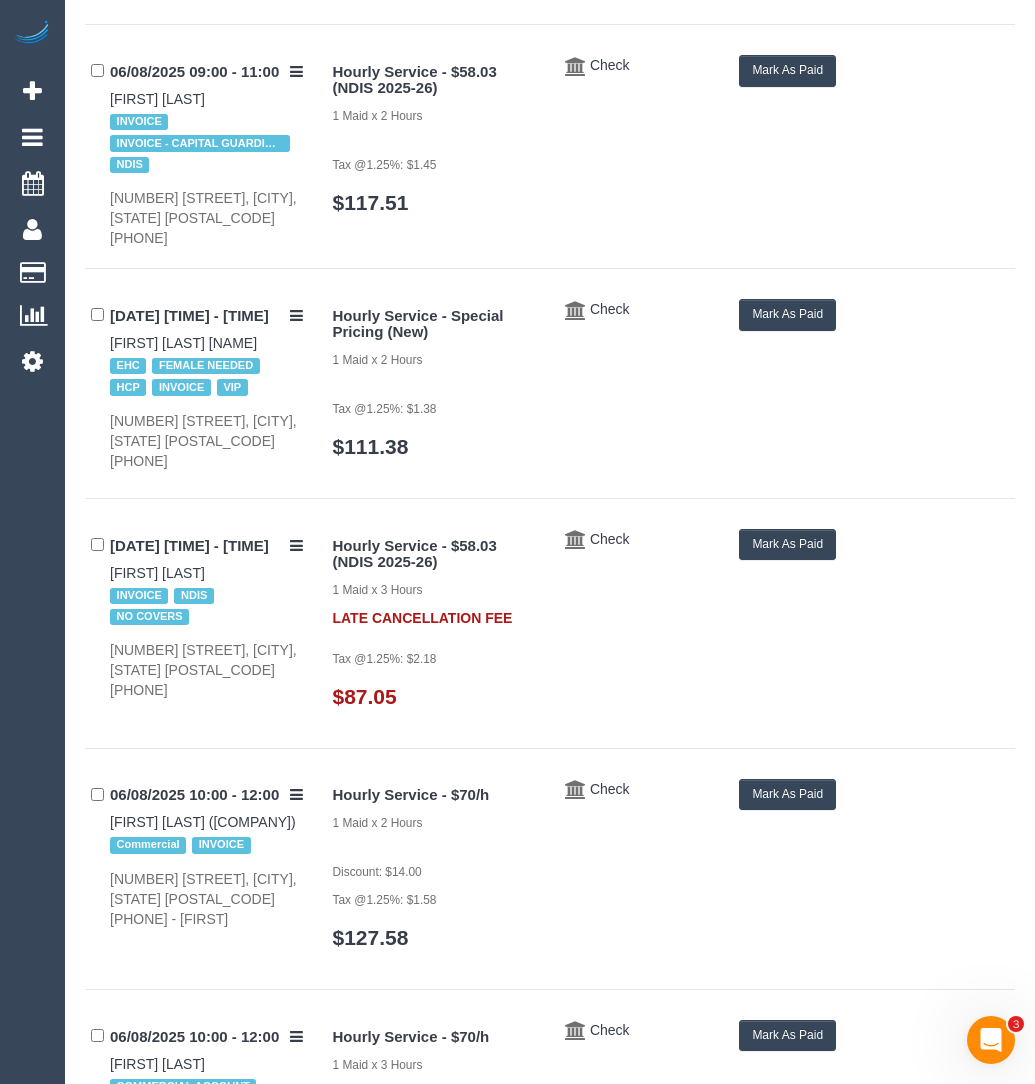 click on "Hourly Service - $58.03 (NDIS 2025-26)
1 Maid x 2 Hours
Tax @1.25%: $1.45
$117.51
Check
Mark As Paid" at bounding box center (667, 144) 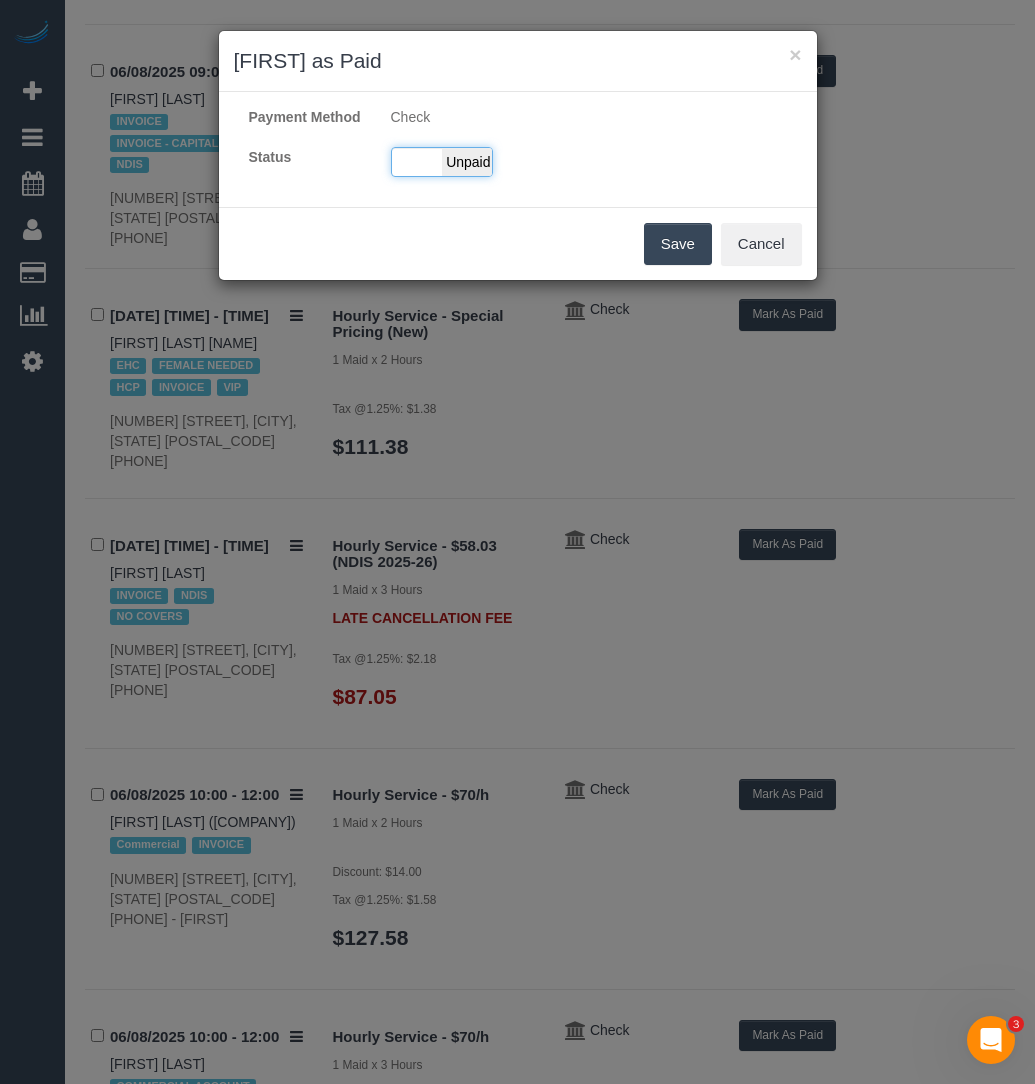 click on "Unpaid" at bounding box center (467, 162) 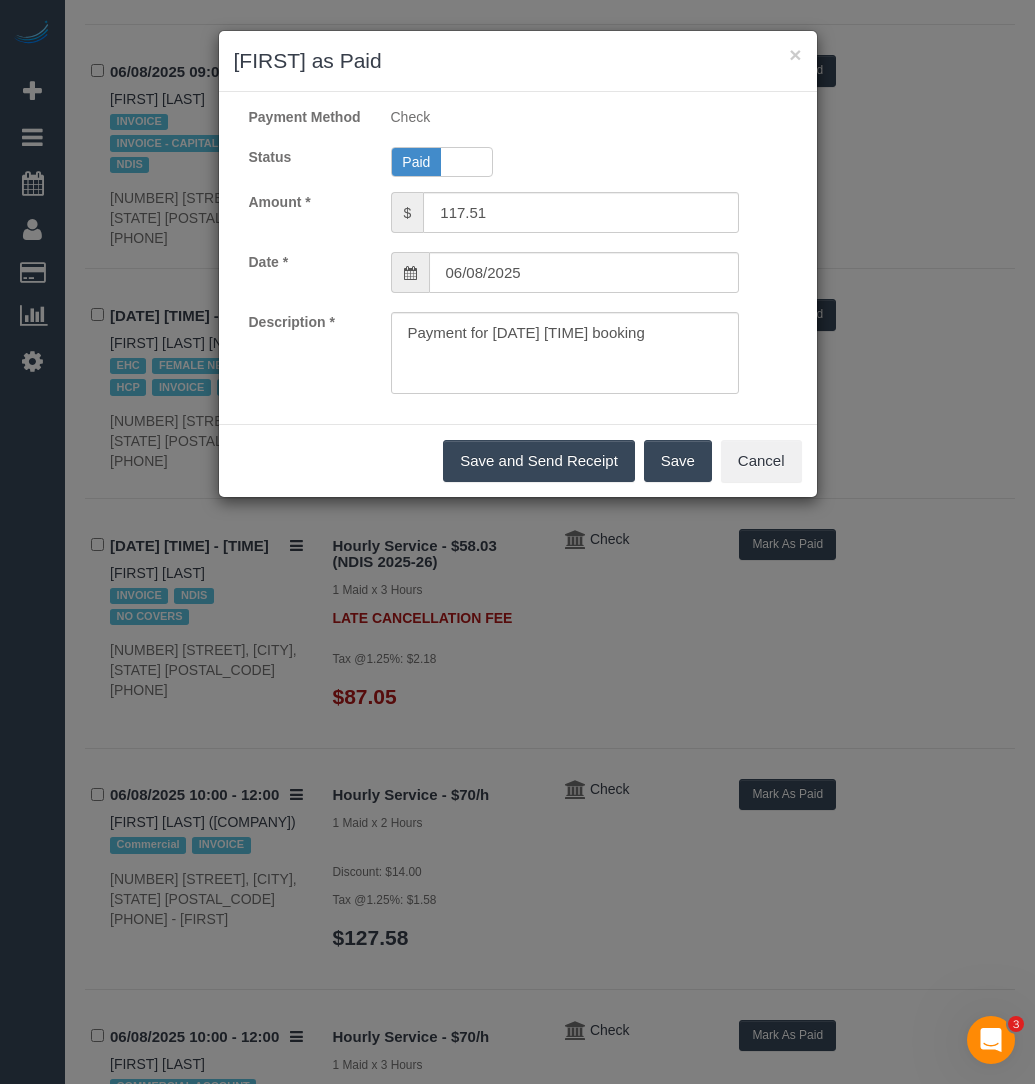 click on "Save" at bounding box center (678, 461) 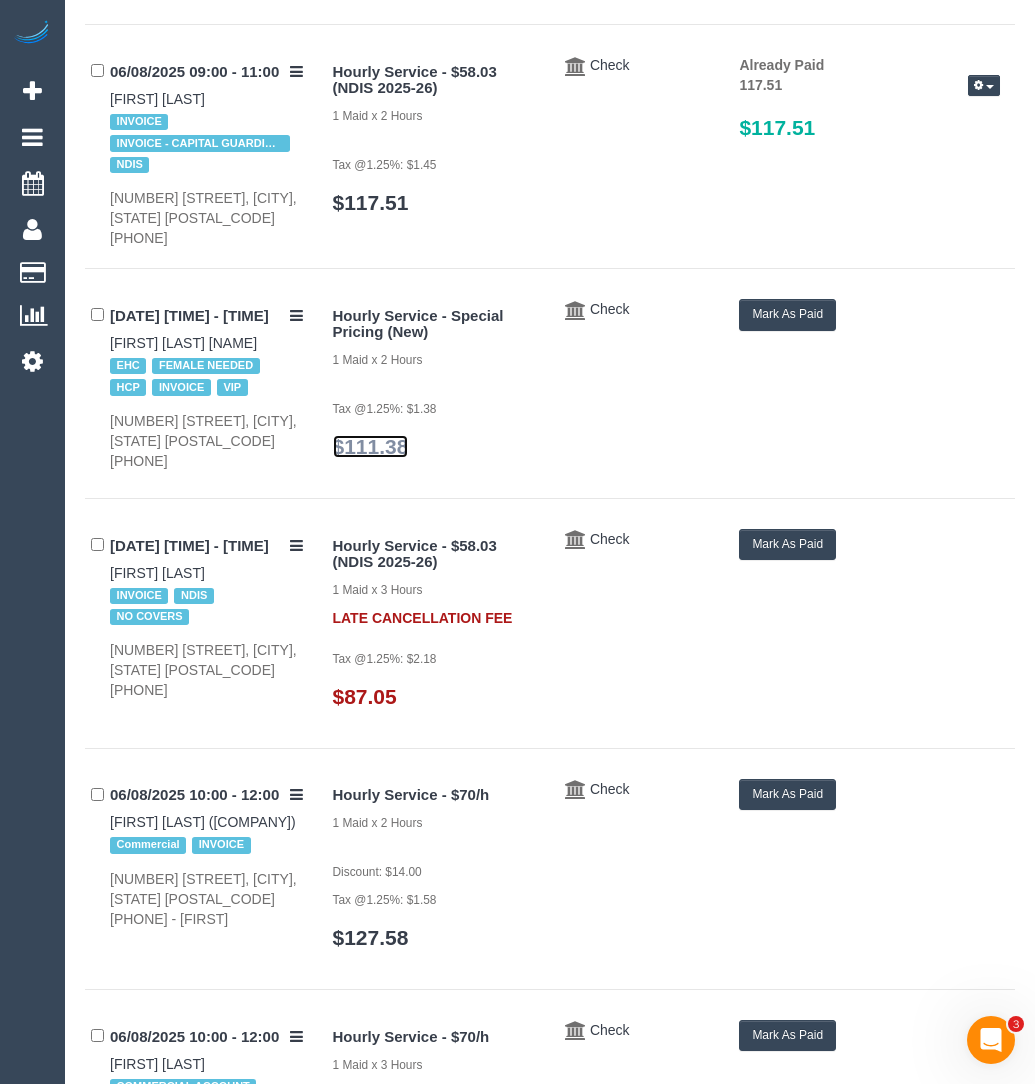click on "$111.38" at bounding box center [371, 446] 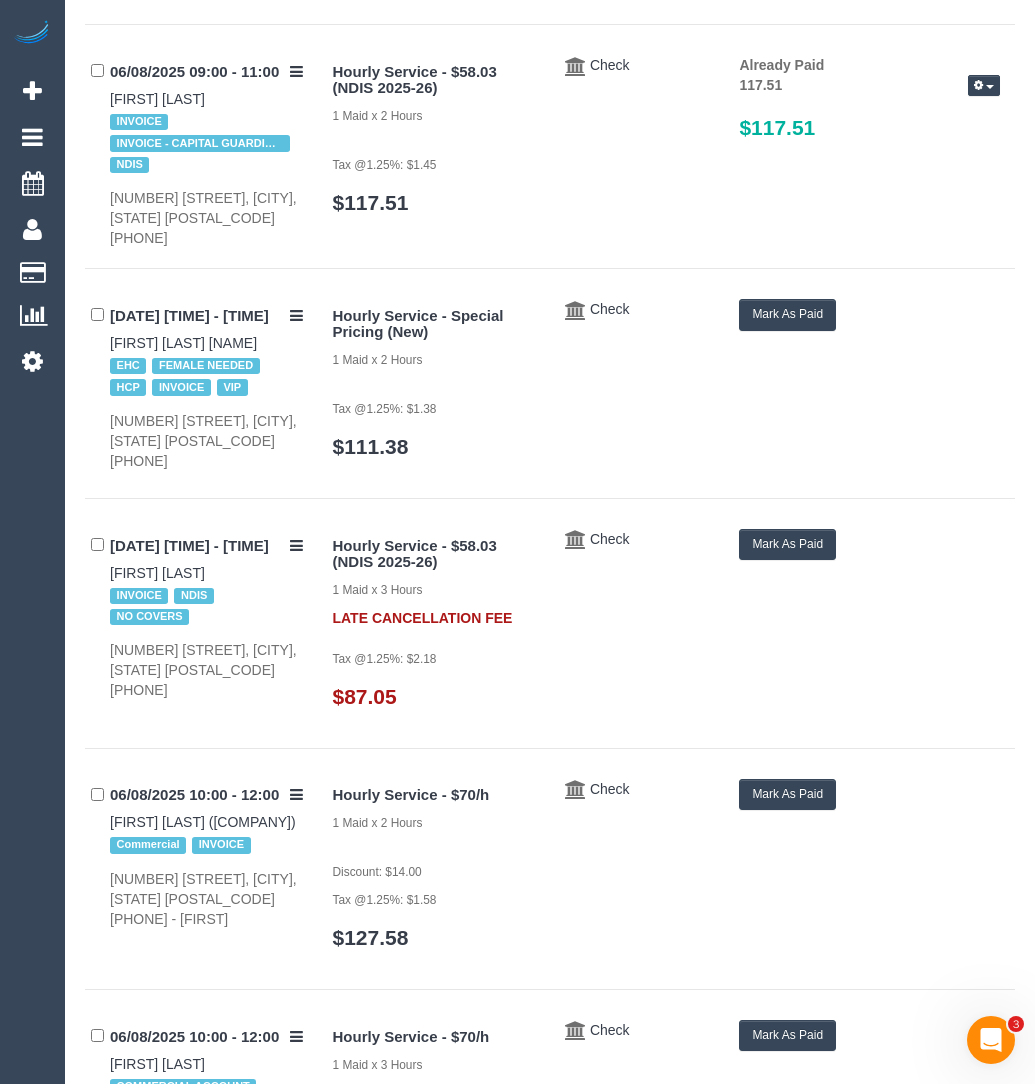 click on "Mark As Paid" at bounding box center (787, 314) 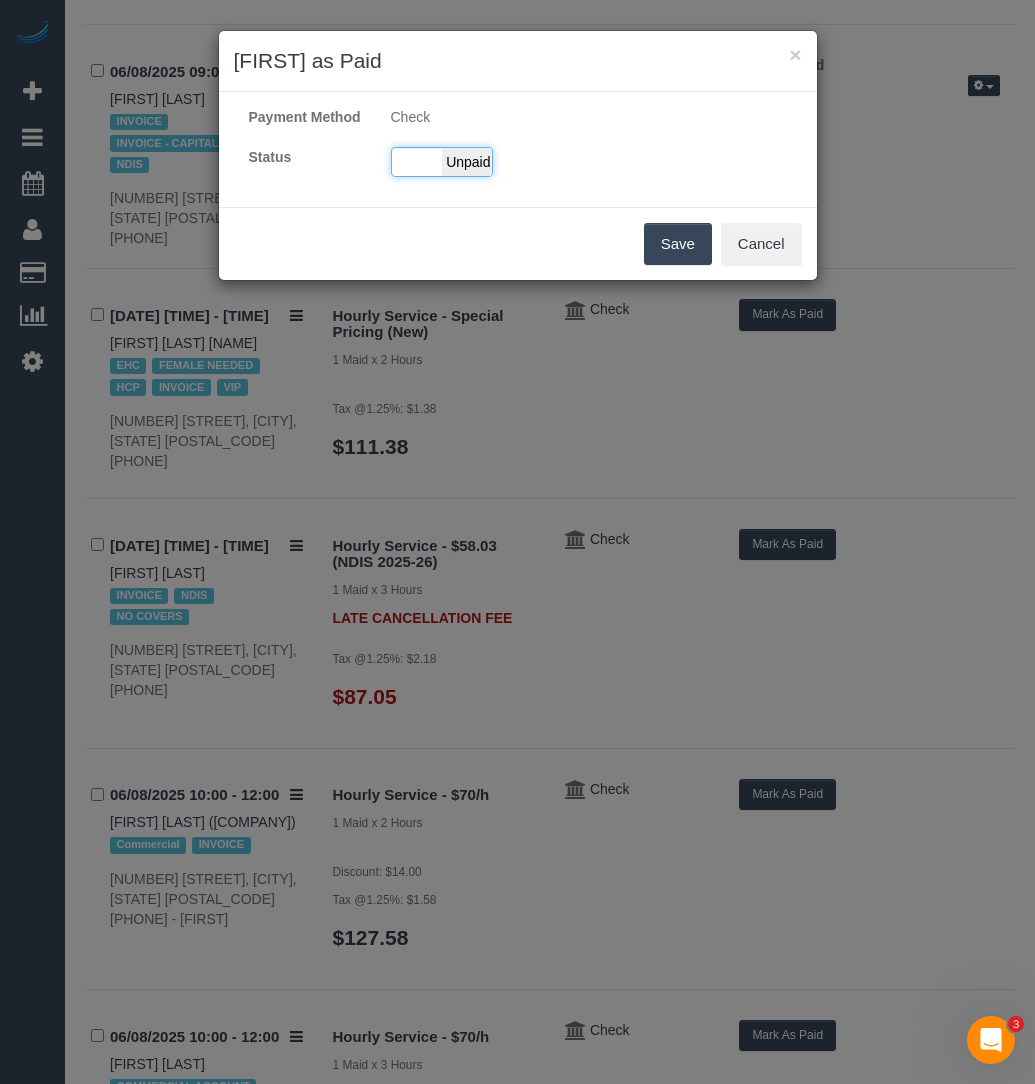 click on "Unpaid" at bounding box center (467, 162) 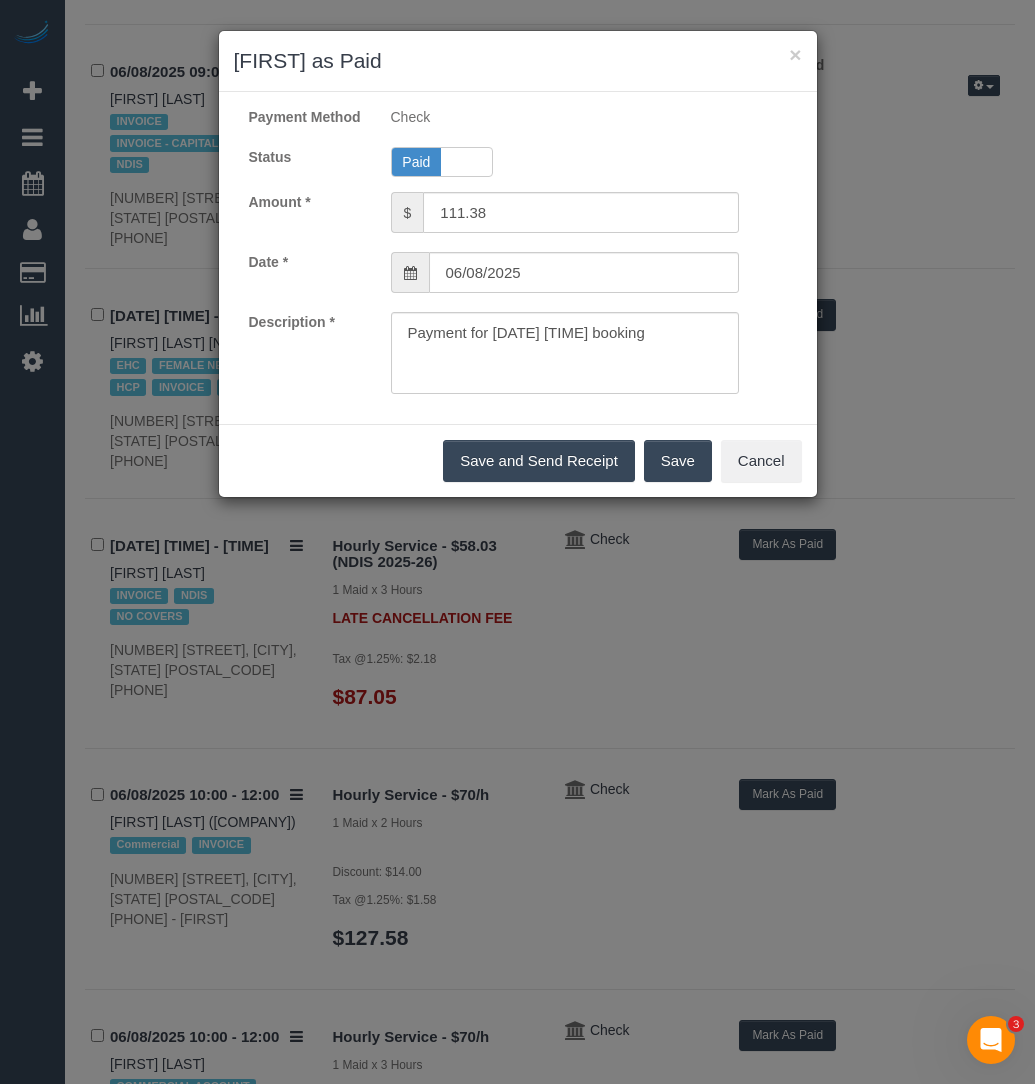 click on "Save" at bounding box center (678, 461) 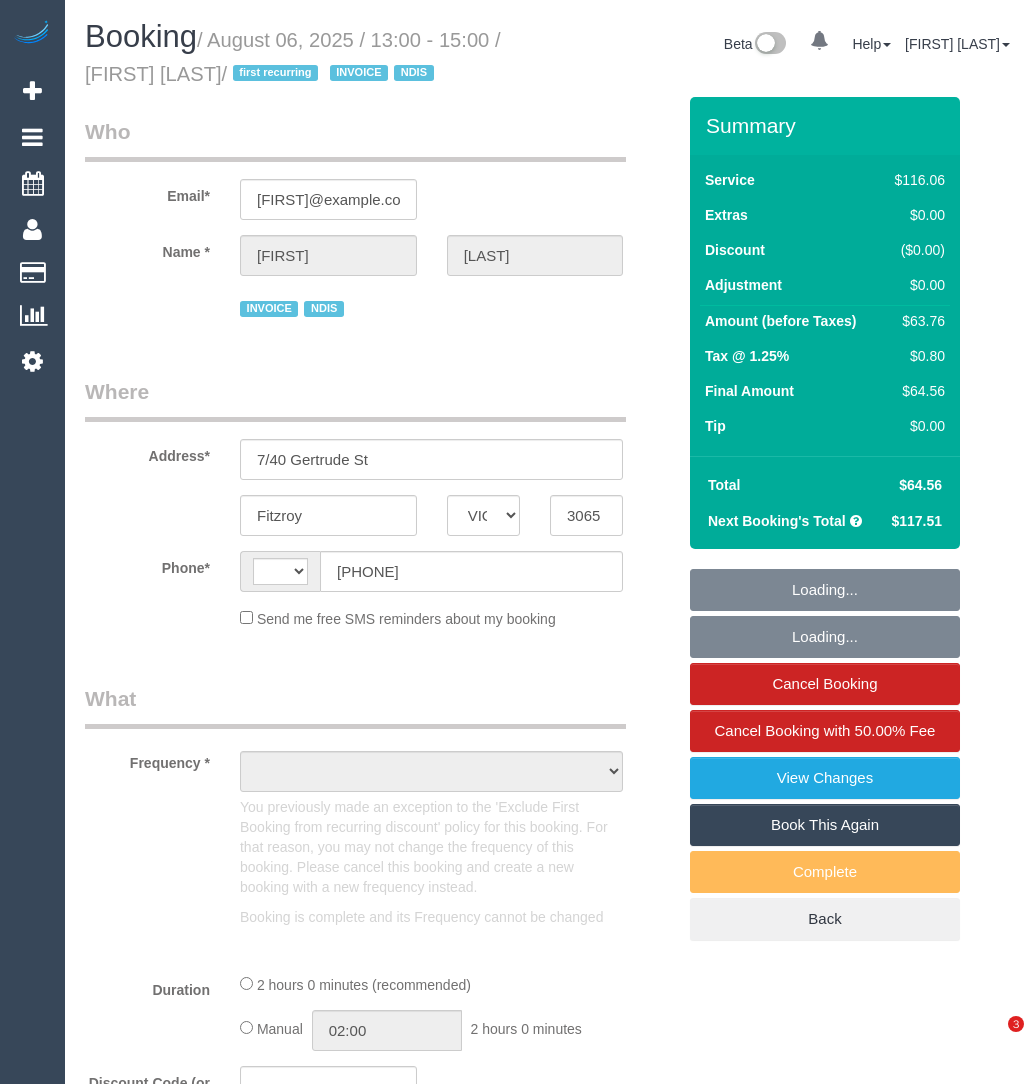 select on "VIC" 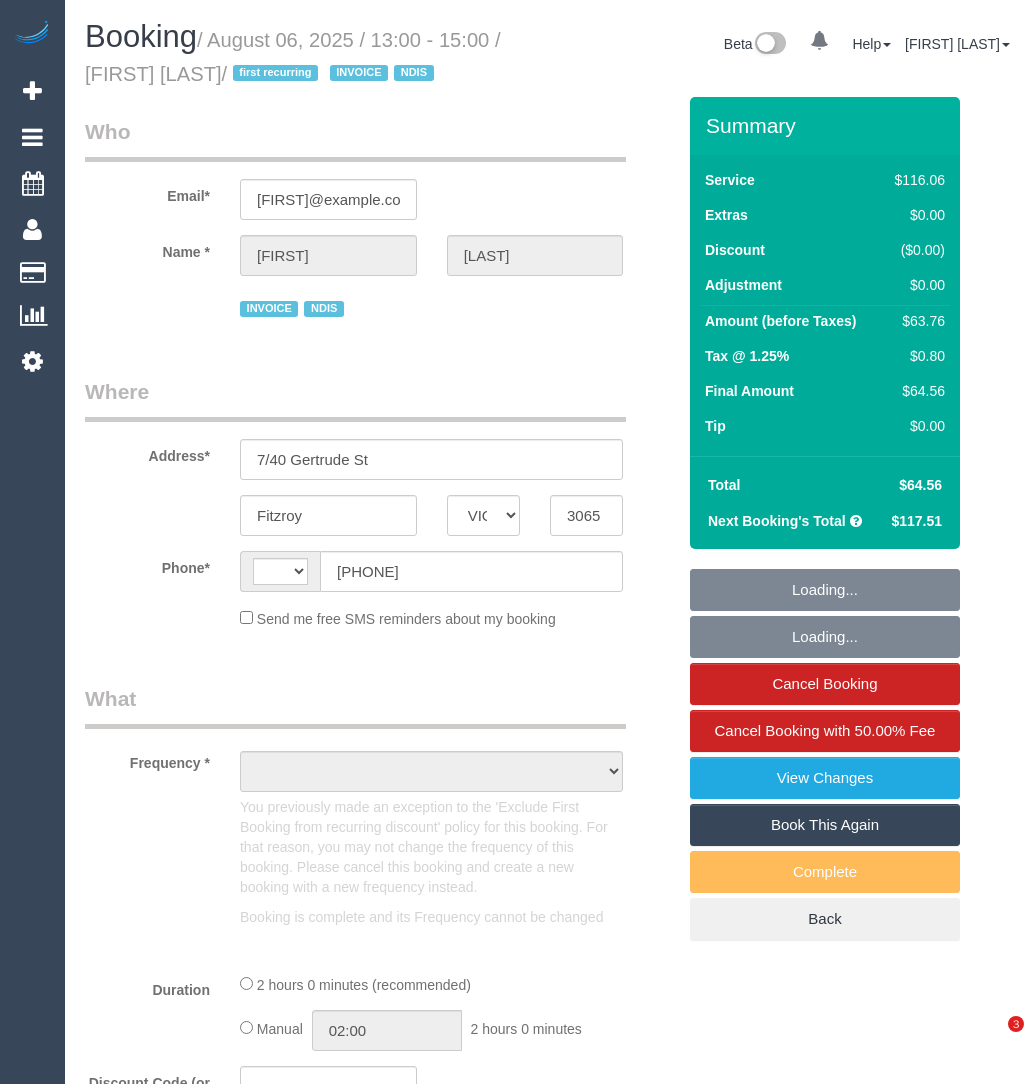 scroll, scrollTop: 0, scrollLeft: 0, axis: both 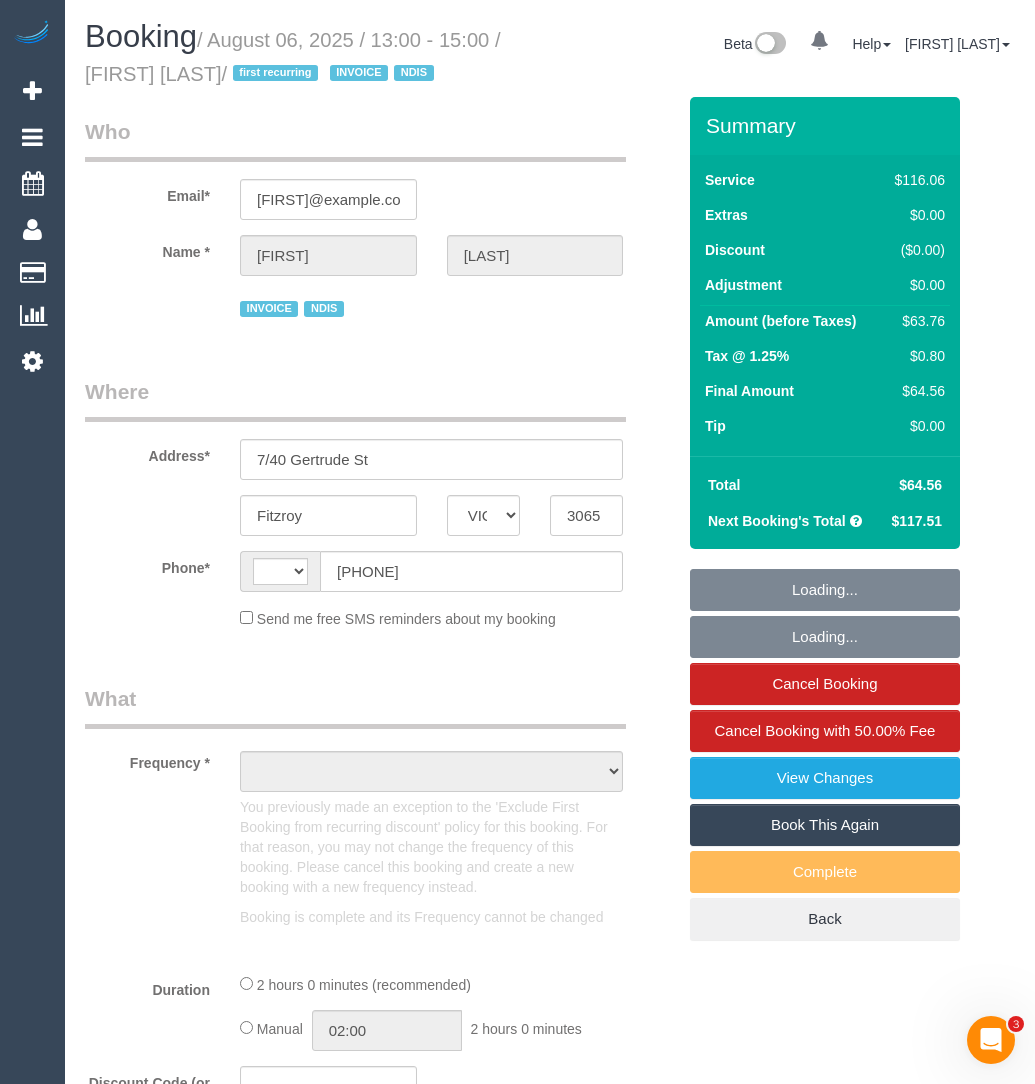 select on "object:405" 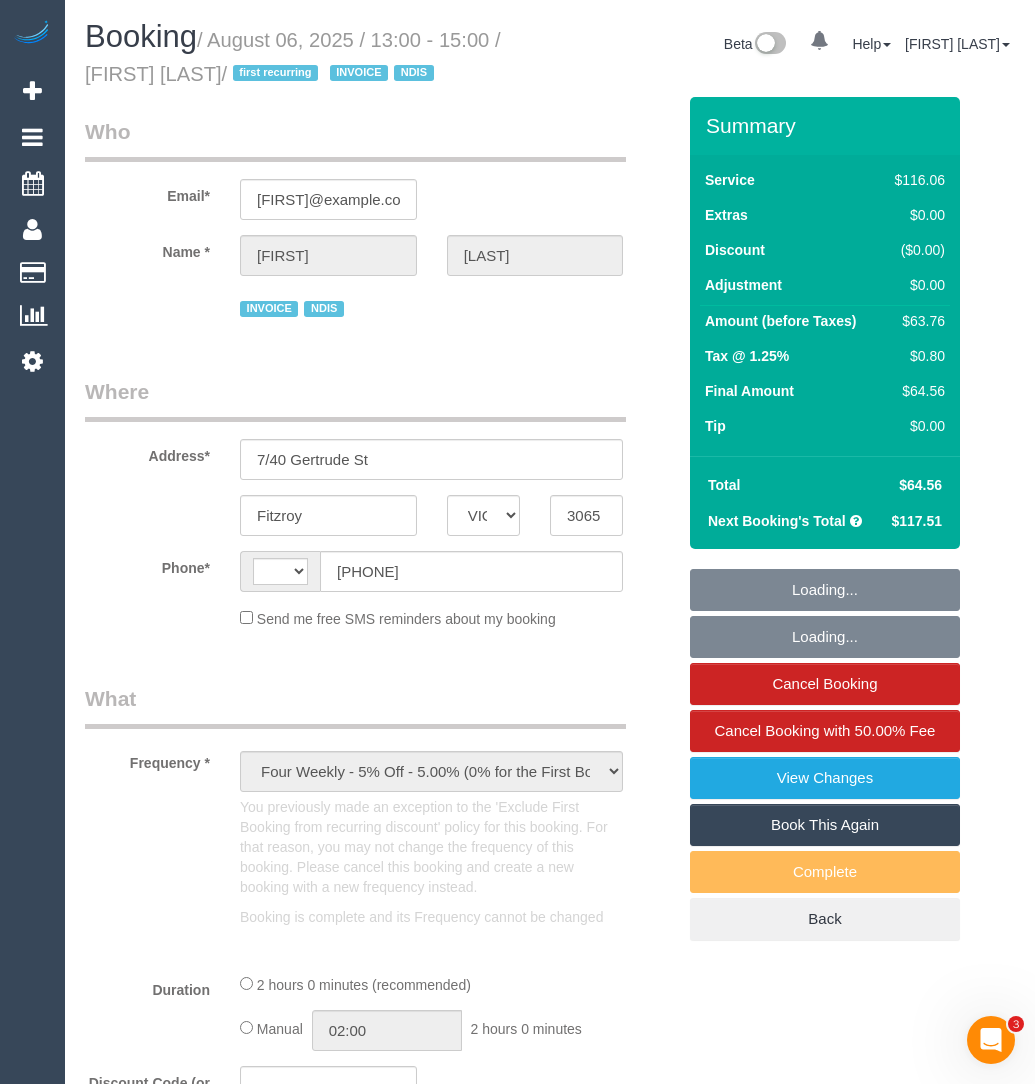 select on "string:AU" 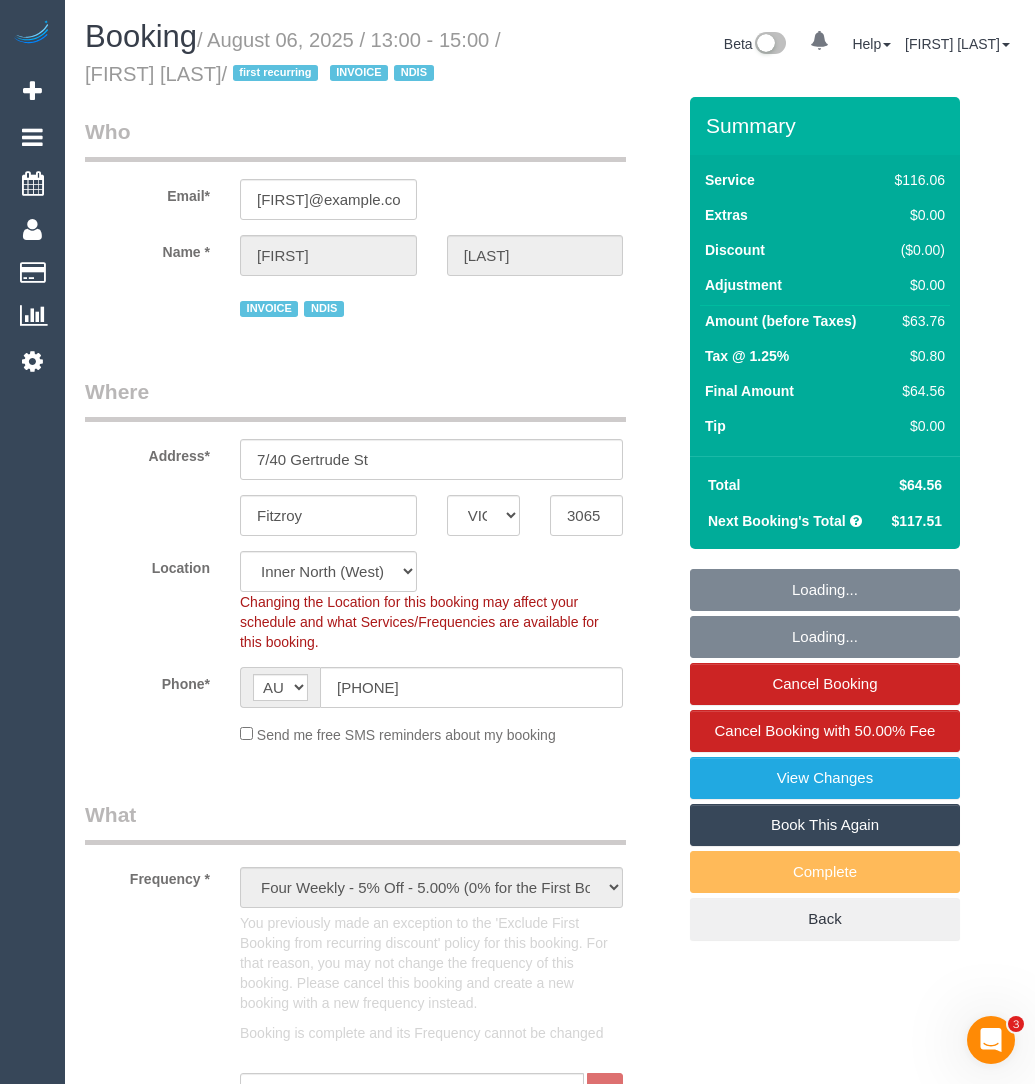 select on "object:1707" 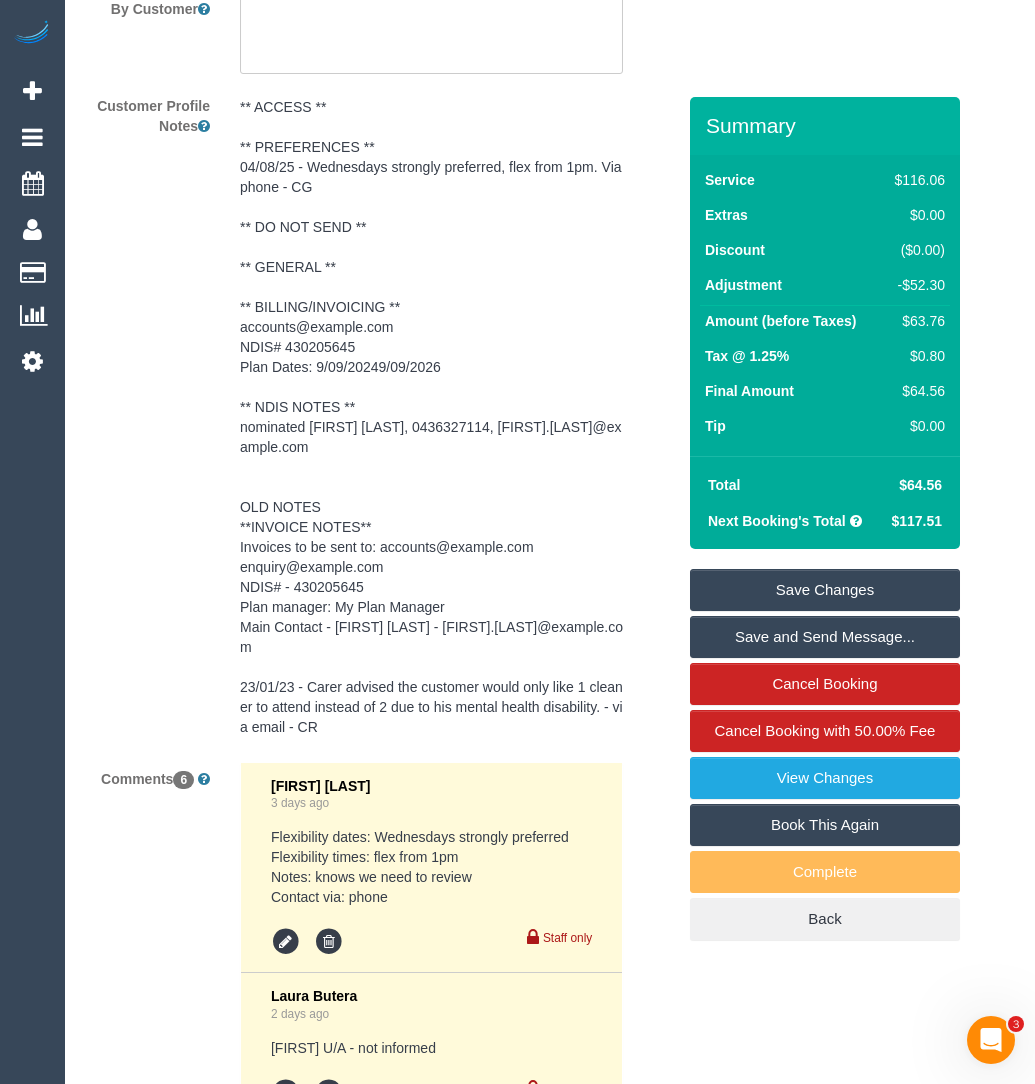 scroll, scrollTop: 3345, scrollLeft: 0, axis: vertical 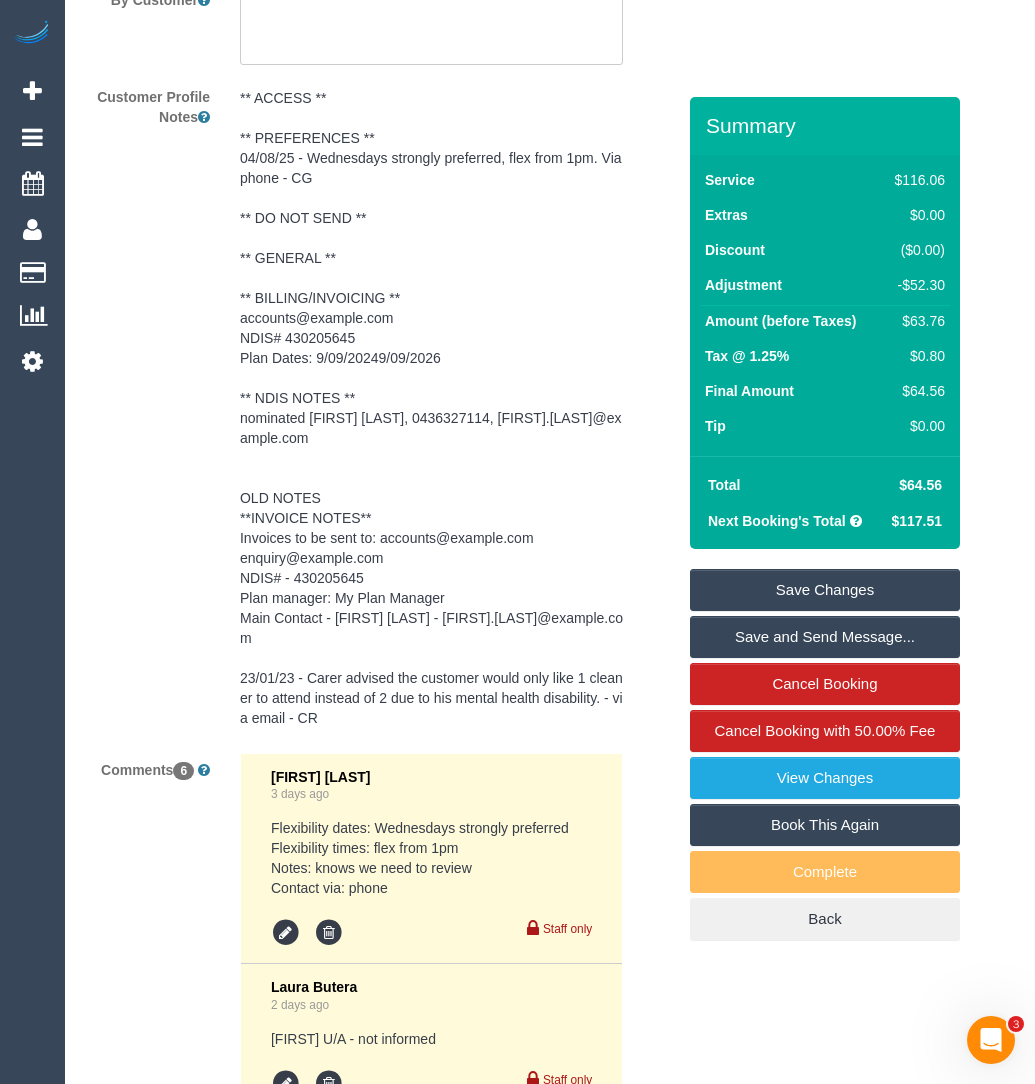 click on "** ACCESS **
** PREFERENCES **
04/08/25 - Wednesdays strongly preferred, flex from 1pm. Via phone - CG
** DO NOT SEND **
** GENERAL **
** BILLING/INVOICING **
accounts@myplanmanager.com.au
NDIS# 430205645
Plan Dates: 9/09/20249/09/2026
** NDIS NOTES **
nominated Damien Pannett, 0436327114, damien.pannett@thorneharbour.org
OLD NOTES
**INVOICE NOTES**
Invoices to be sent to: accounts@myplanmanager.com.au
enquiry@myplanmanager.com.au
NDIS# - 430205645
Plan manager: My Plan Manager
Main Contact - Tim Slingsby - tim.slingsby@jobco.com.au
23/01/23 - Carer advised the customer would only like 1 cleaner to attend instead of 2 due to his mental health disability. - via email - CR" at bounding box center (431, 408) 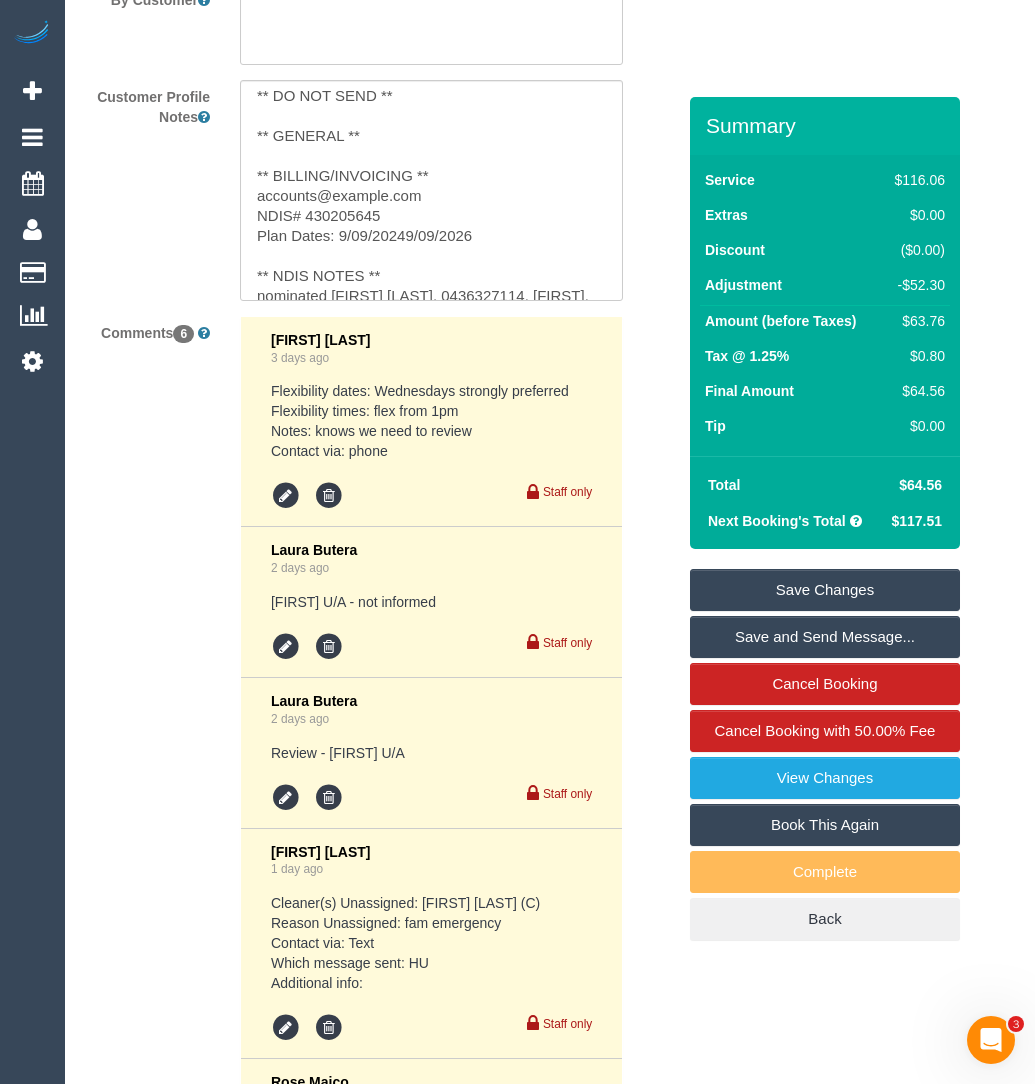 scroll, scrollTop: 127, scrollLeft: 0, axis: vertical 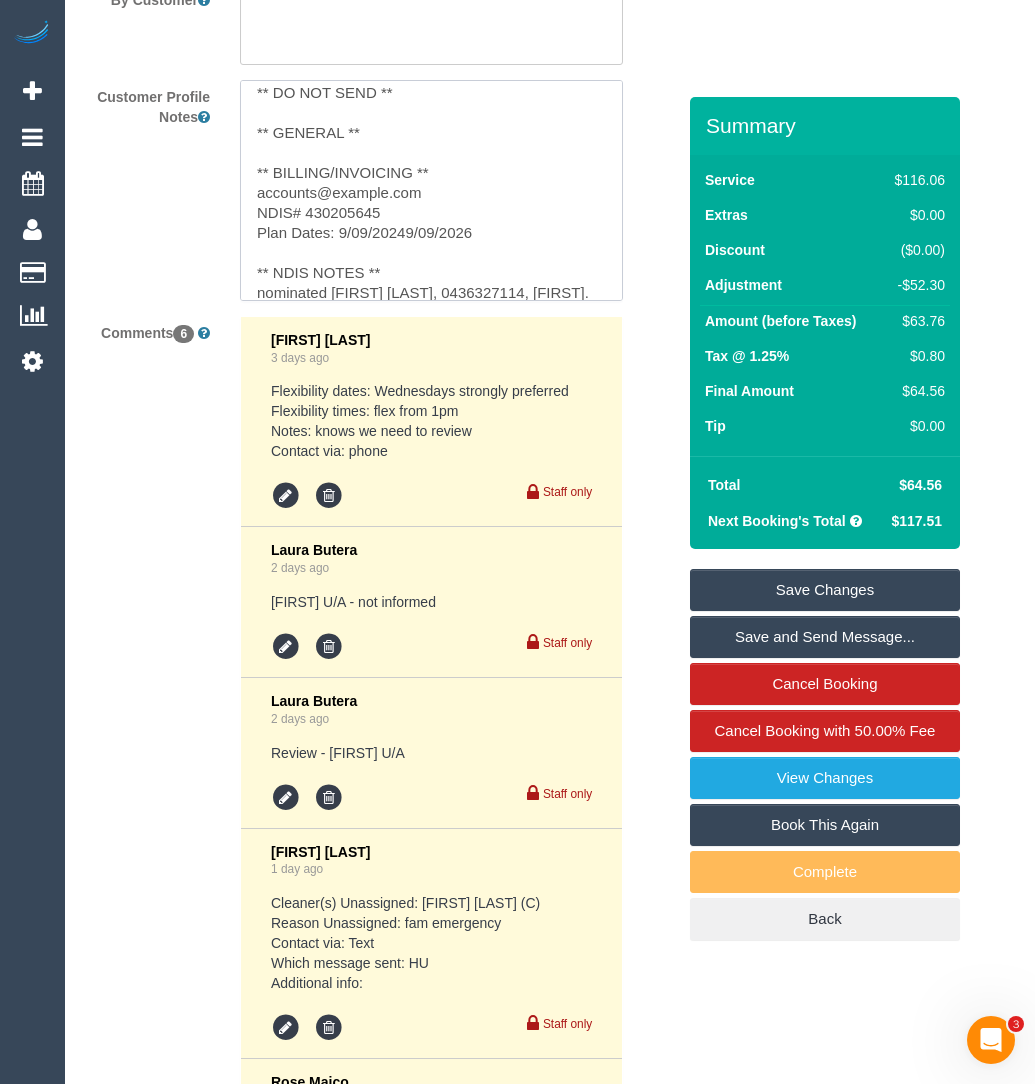 drag, startPoint x: 520, startPoint y: 193, endPoint x: 176, endPoint y: 189, distance: 344.02325 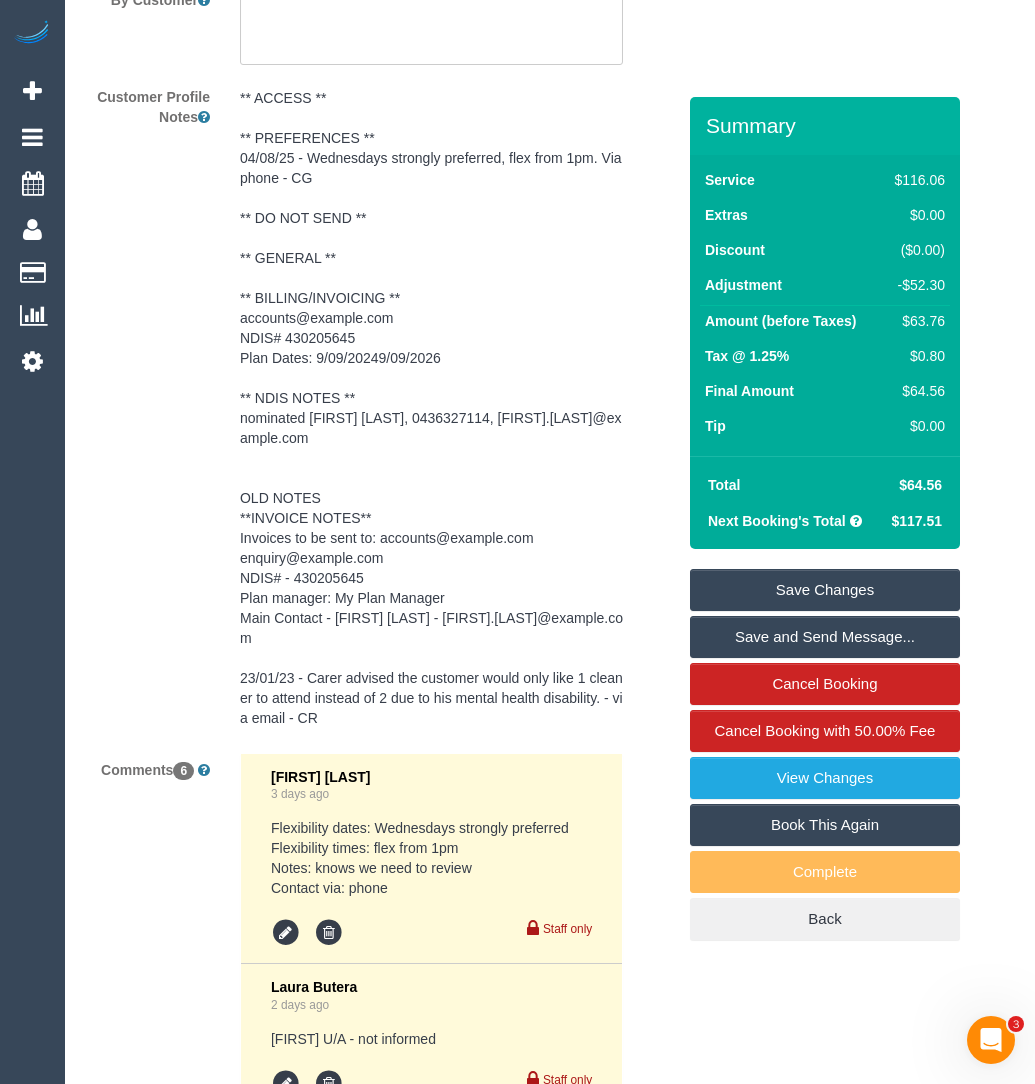 click on "** ACCESS **
** PREFERENCES **
04/08/25 - Wednesdays strongly preferred, flex from 1pm. Via phone - CG
** DO NOT SEND **
** GENERAL **
** BILLING/INVOICING **
accounts@myplanmanager.com.au
NDIS# 430205645
Plan Dates: 9/09/20249/09/2026
** NDIS NOTES **
nominated Damien Pannett, 0436327114, damien.pannett@thorneharbour.org
OLD NOTES
**INVOICE NOTES**
Invoices to be sent to: accounts@myplanmanager.com.au
enquiry@myplanmanager.com.au
NDIS# - 430205645
Plan manager: My Plan Manager
Main Contact - Tim Slingsby - tim.slingsby@jobco.com.au
23/01/23 - Carer advised the customer would only like 1 cleaner to attend instead of 2 due to his mental health disability. - via email - CR" at bounding box center (431, 408) 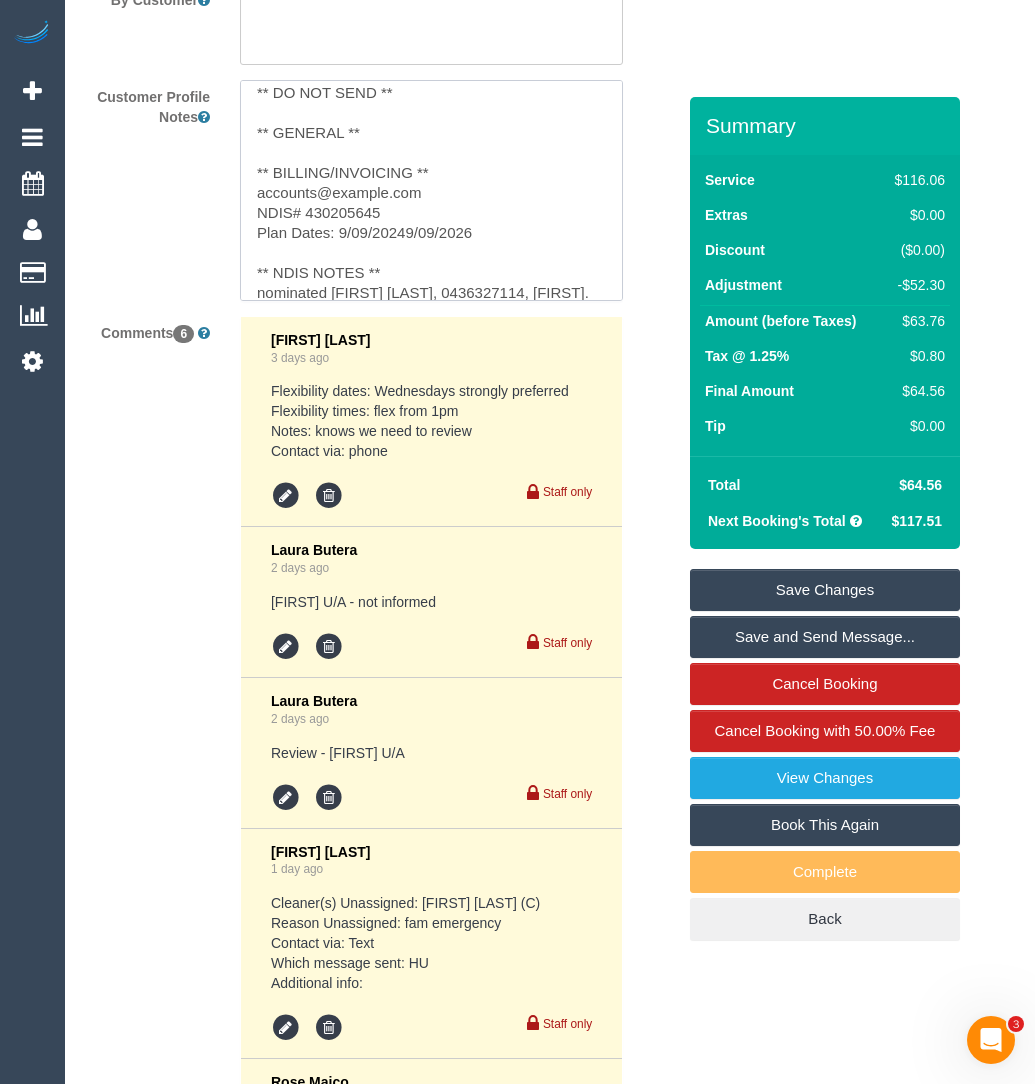 click on "** ACCESS **
** PREFERENCES **
04/08/25 - Wednesdays strongly preferred, flex from 1pm. Via phone - CG
** DO NOT SEND **
** GENERAL **
** BILLING/INVOICING **
accounts@myplanmanager.com.au
NDIS# 430205645
Plan Dates: 9/09/20249/09/2026
** NDIS NOTES **
nominated Damien Pannett, 0436327114, damien.pannett@thorneharbour.org
OLD NOTES
**INVOICE NOTES**
Invoices to be sent to: accounts@myplanmanager.com.au
enquiry@myplanmanager.com.au
NDIS# - 430205645
Plan manager: My Plan Manager
Main Contact - Tim Slingsby - tim.slingsby@jobco.com.au
23/01/23 - Carer advised the customer would only like 1 cleaner to attend instead of 2 due to his mental health disability. - via email - CR" at bounding box center (431, 190) 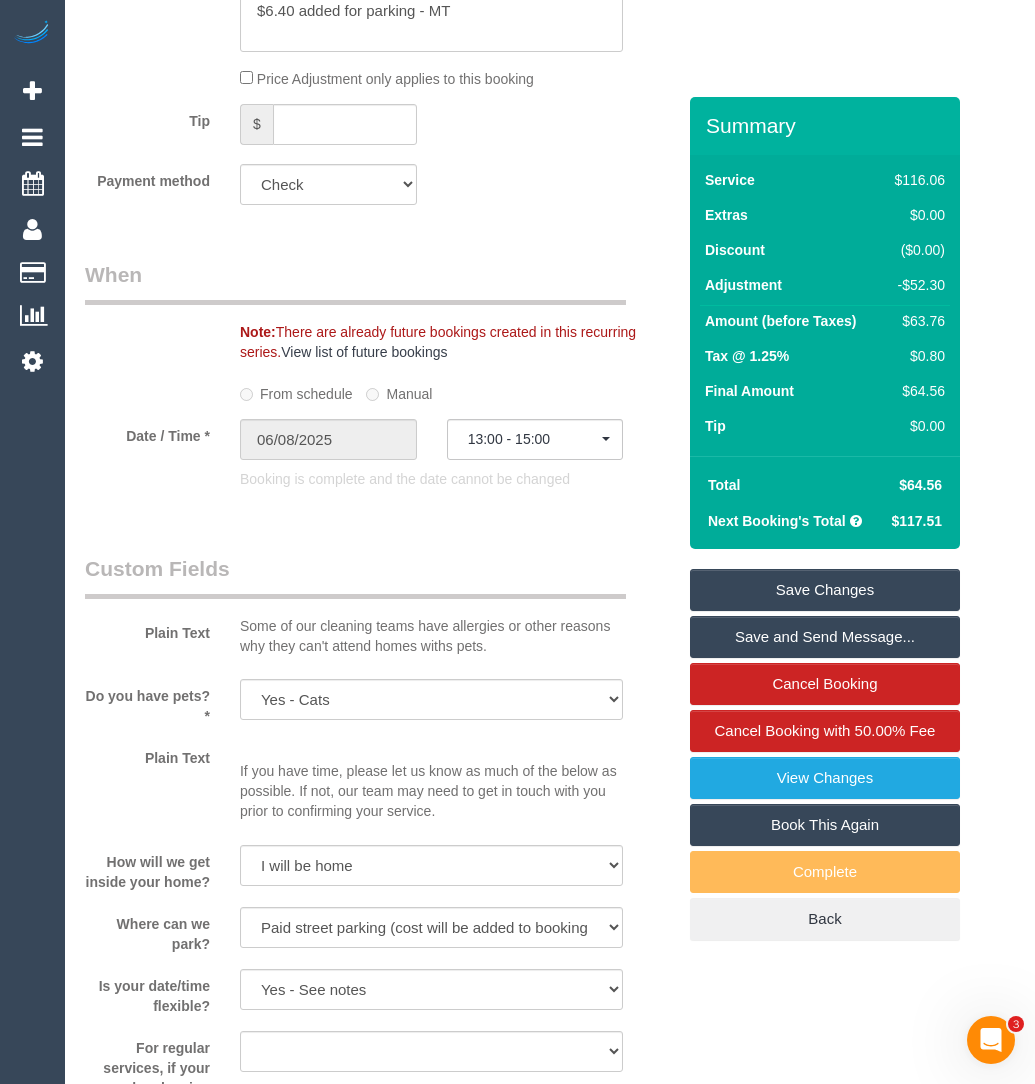 scroll, scrollTop: 1518, scrollLeft: 0, axis: vertical 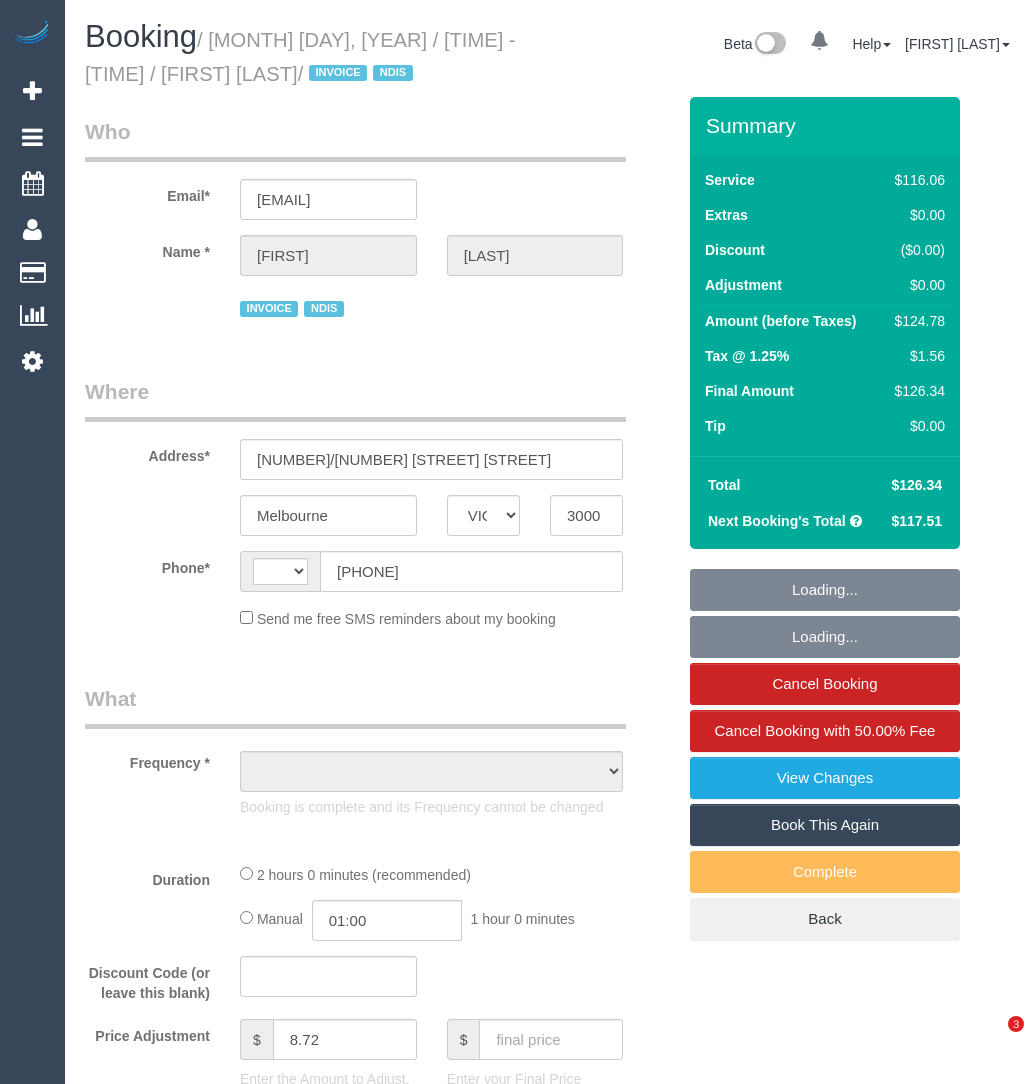 select on "VIC" 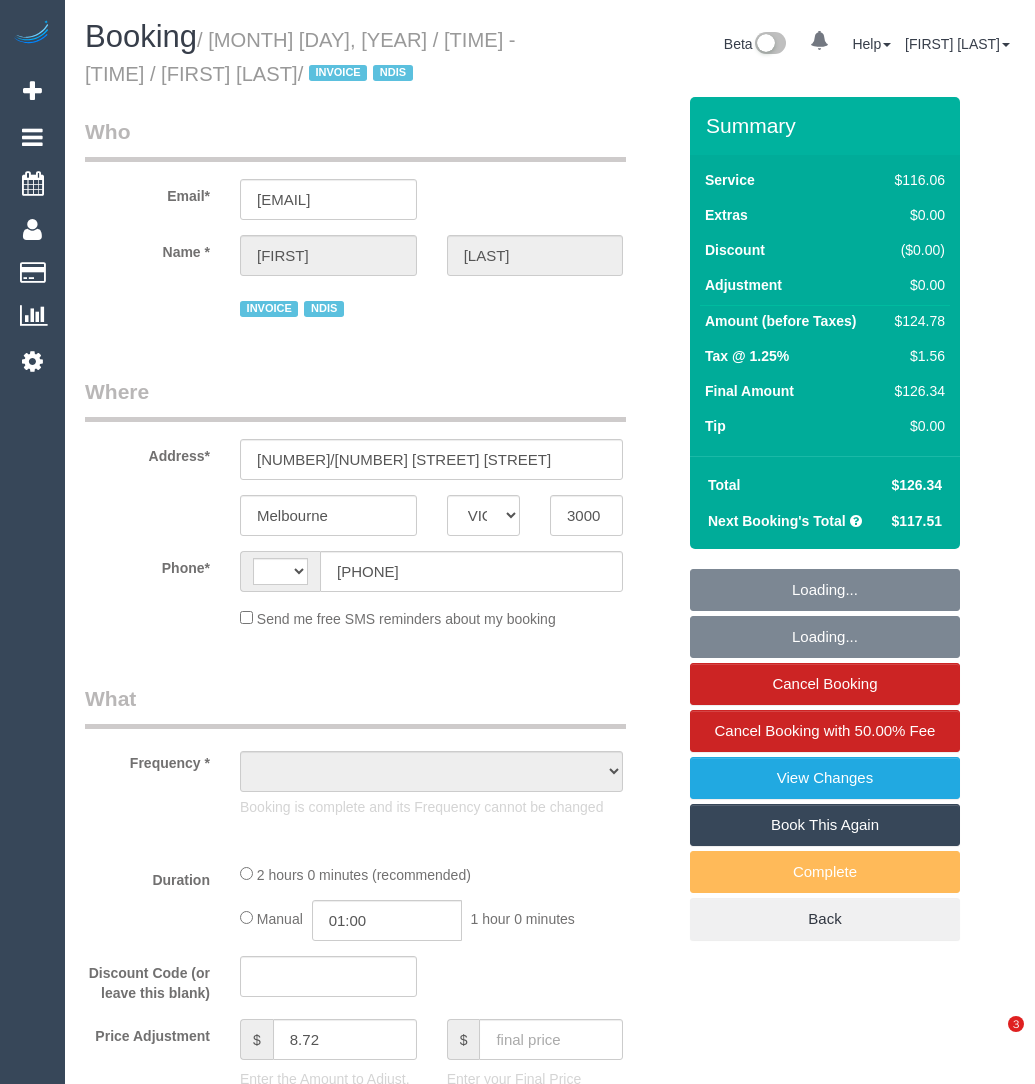 scroll, scrollTop: 0, scrollLeft: 0, axis: both 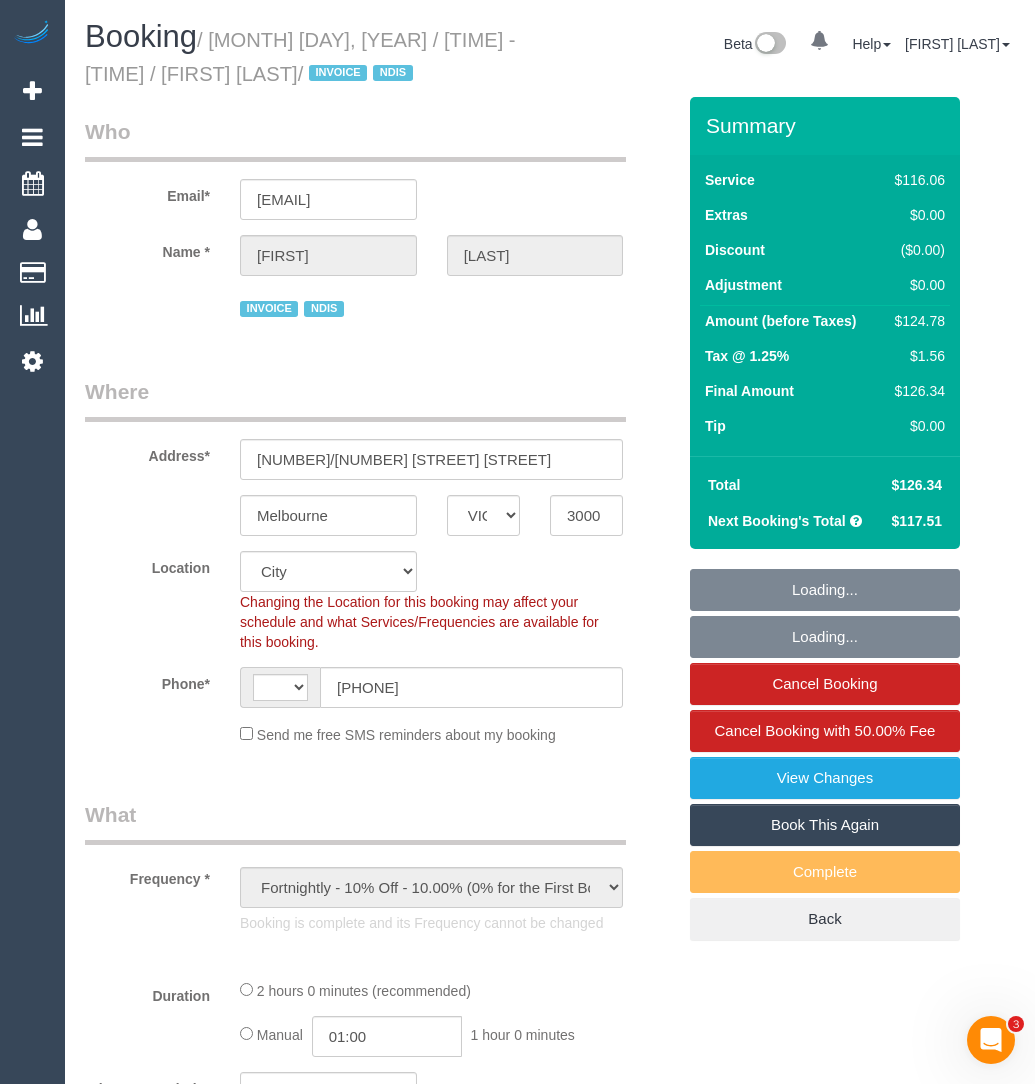 select on "object:447" 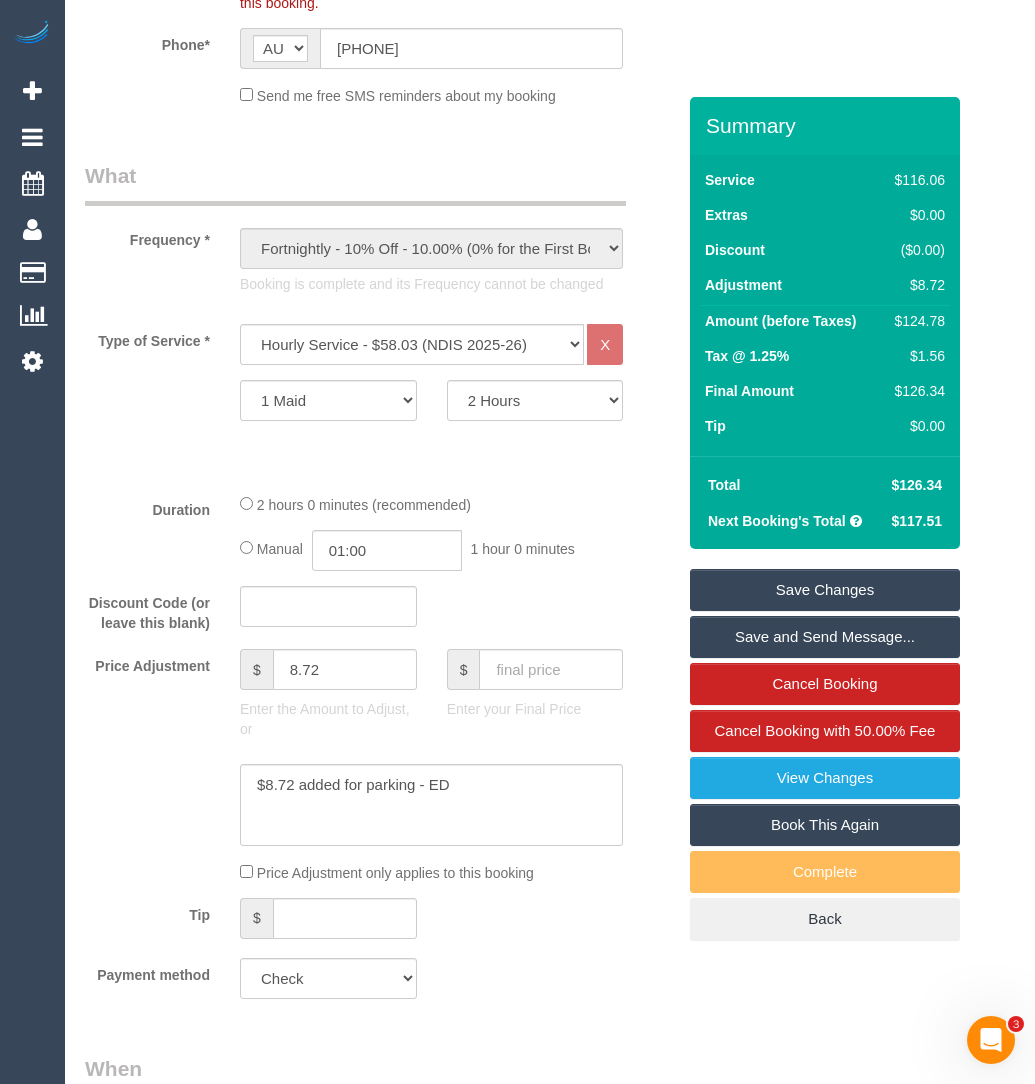 scroll, scrollTop: 738, scrollLeft: 0, axis: vertical 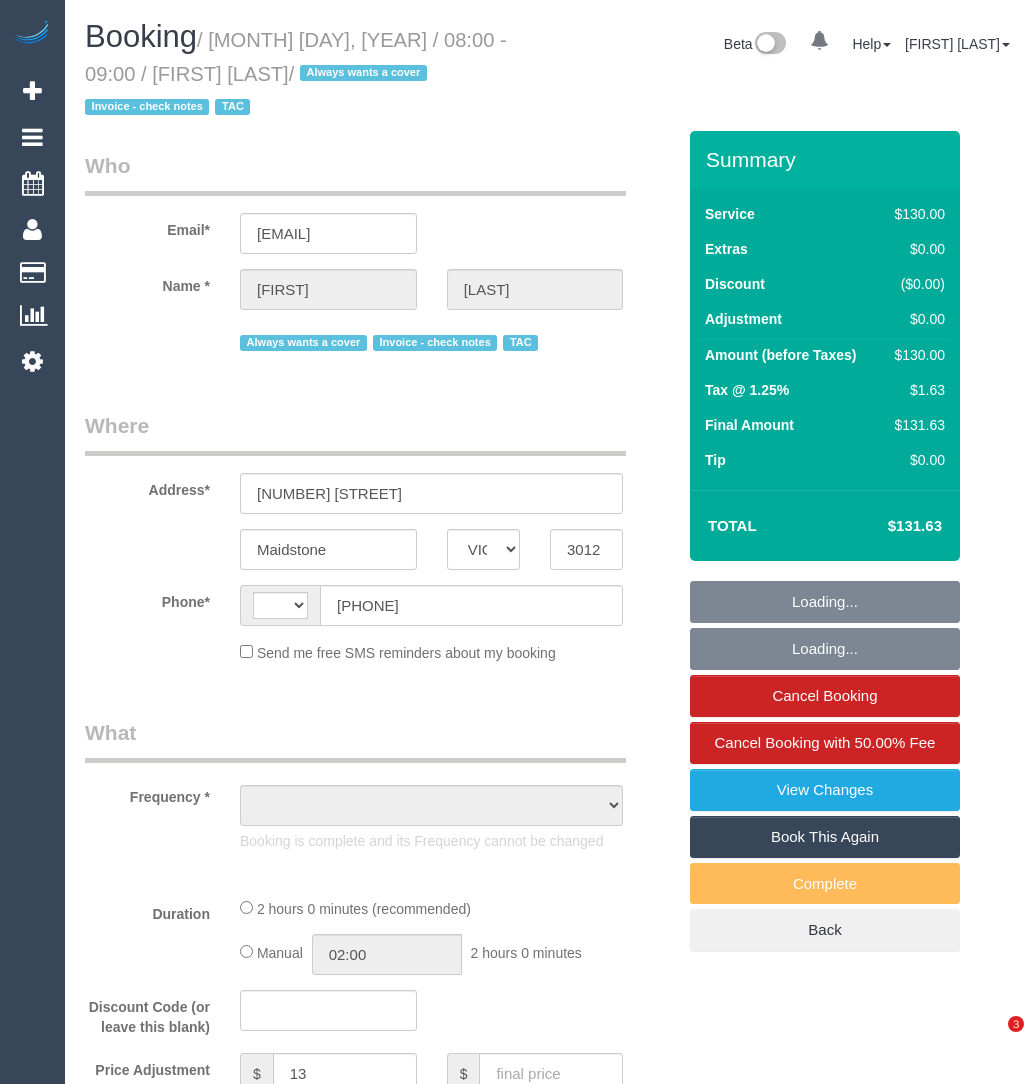 select on "VIC" 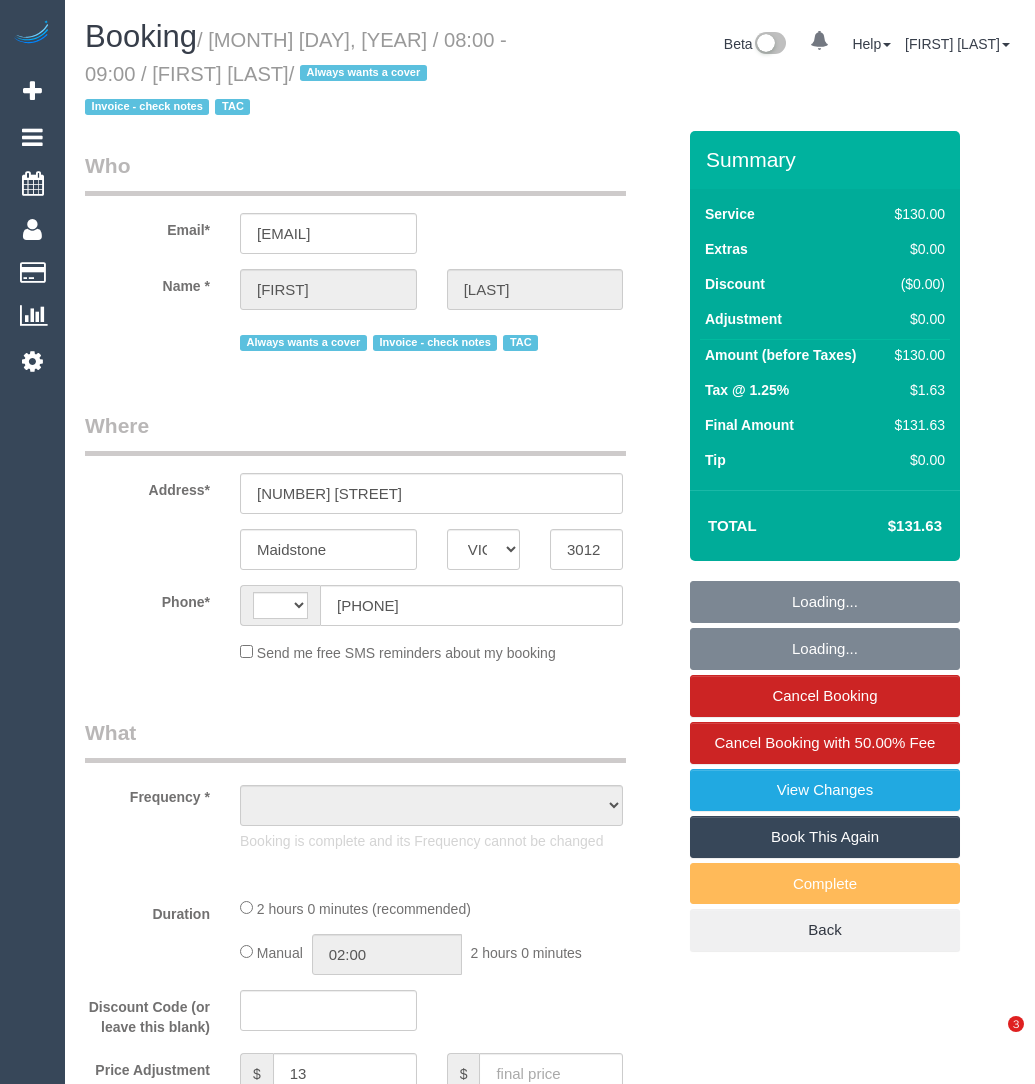 scroll, scrollTop: 0, scrollLeft: 0, axis: both 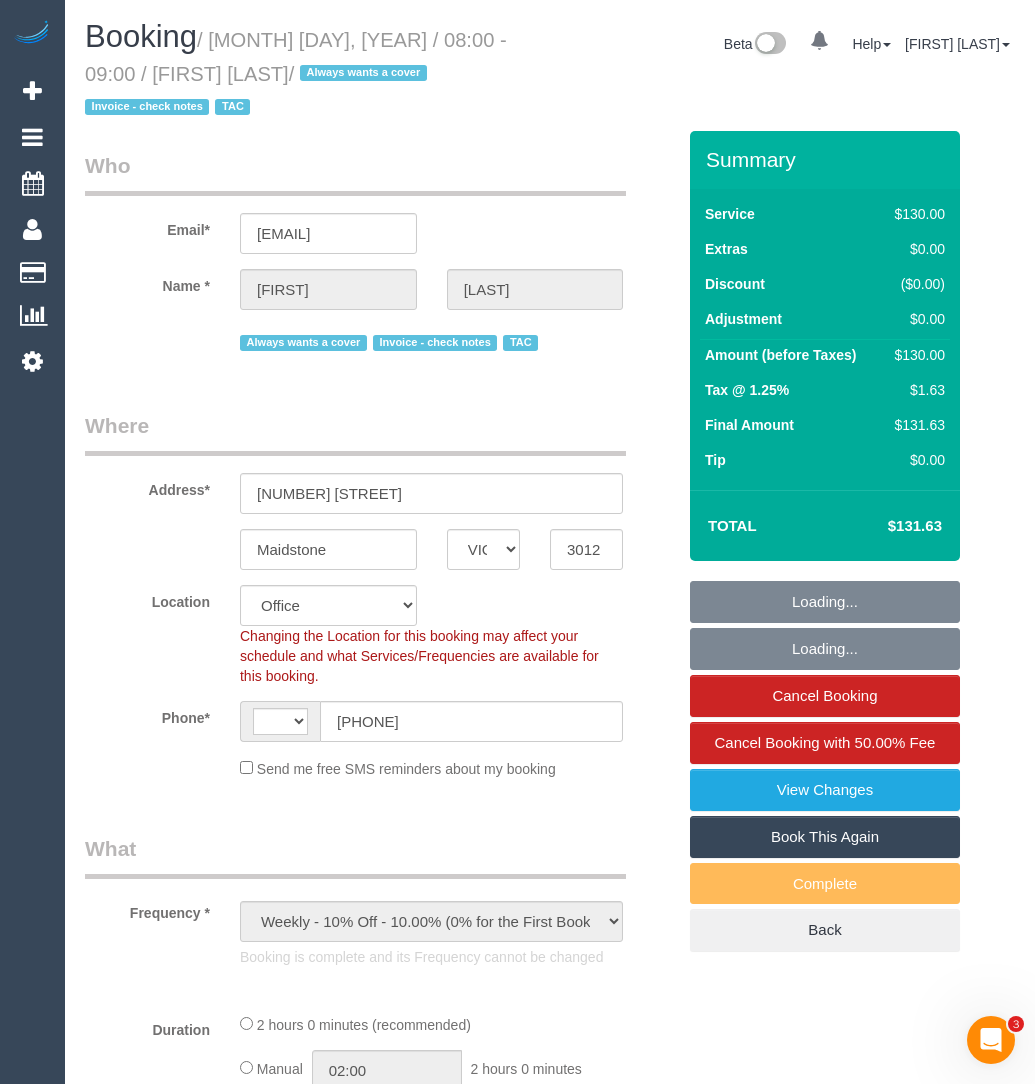 select on "object:298" 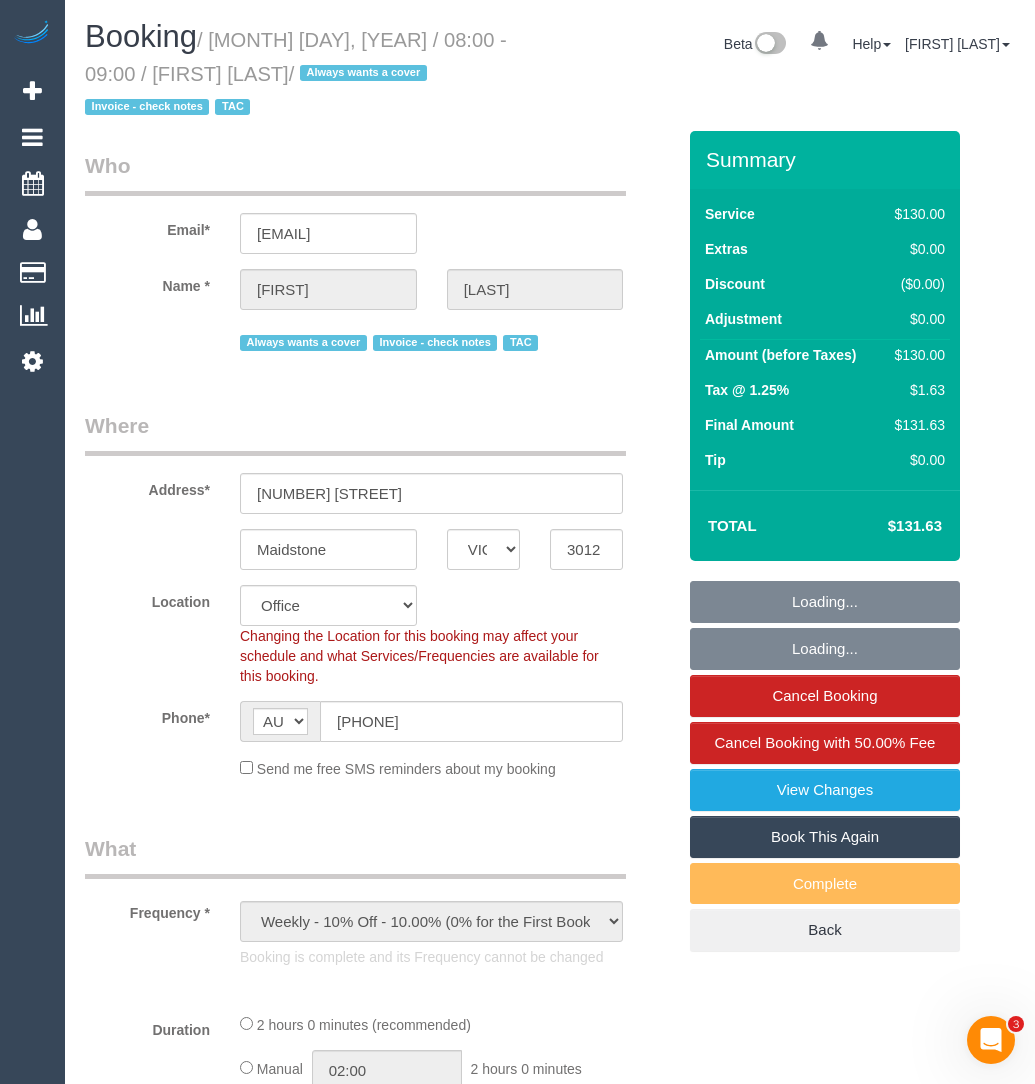 select on "number:28" 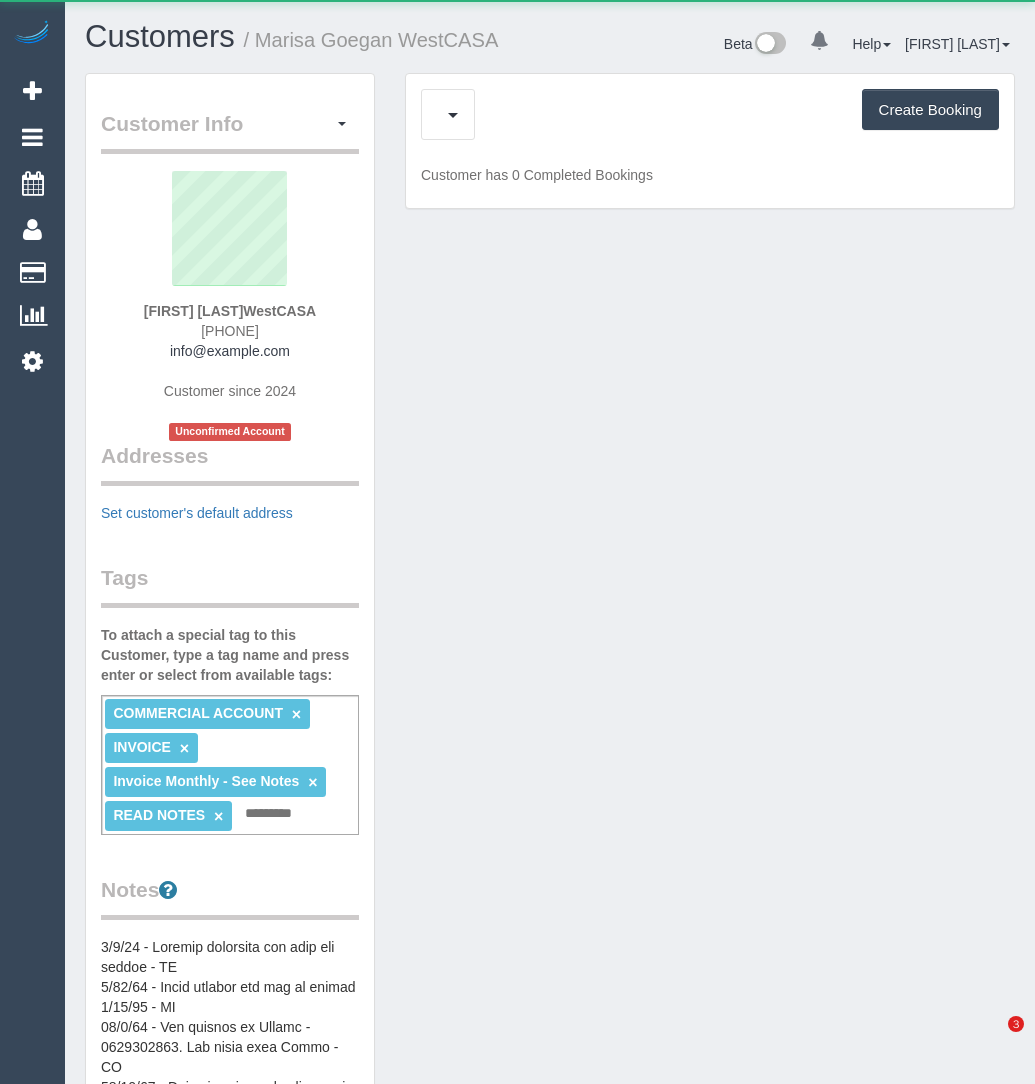 scroll, scrollTop: 0, scrollLeft: 0, axis: both 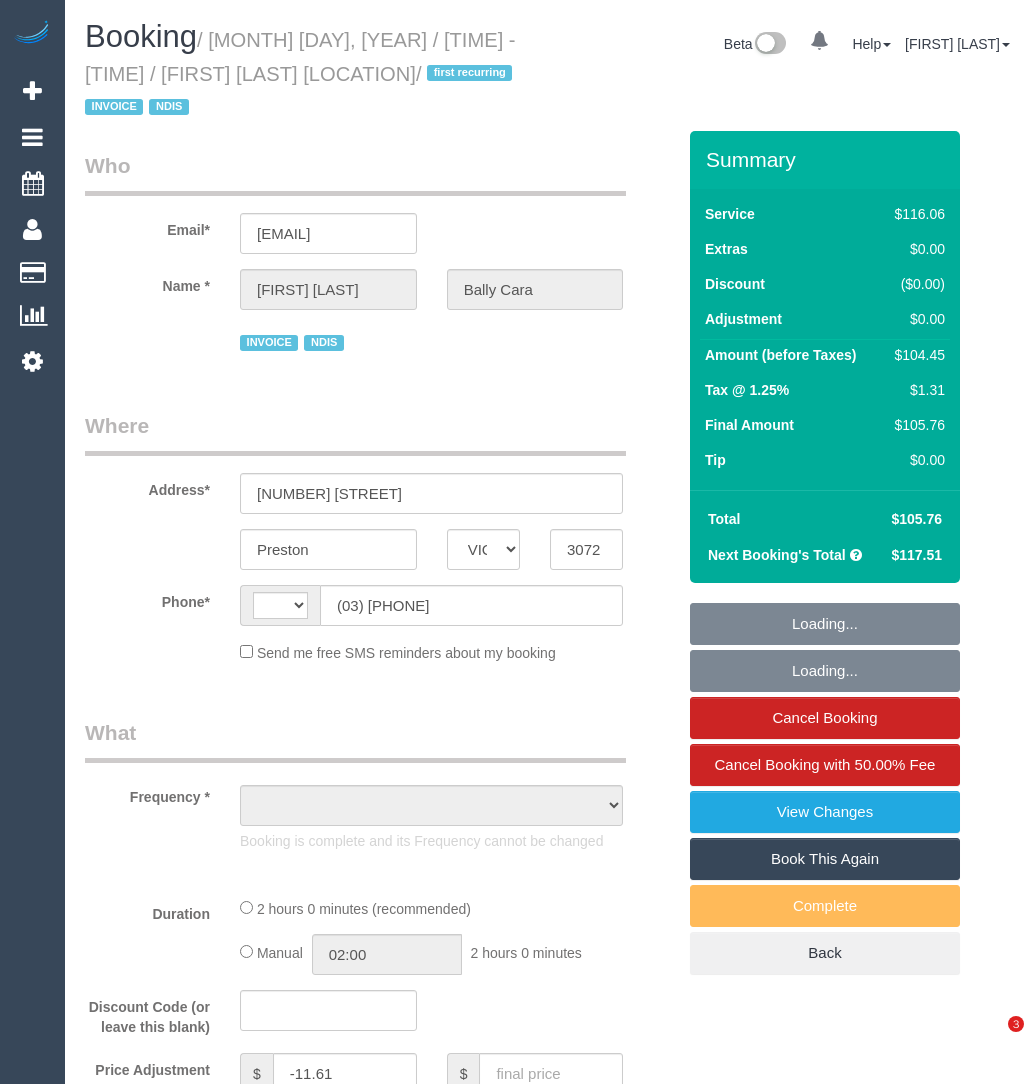 select on "VIC" 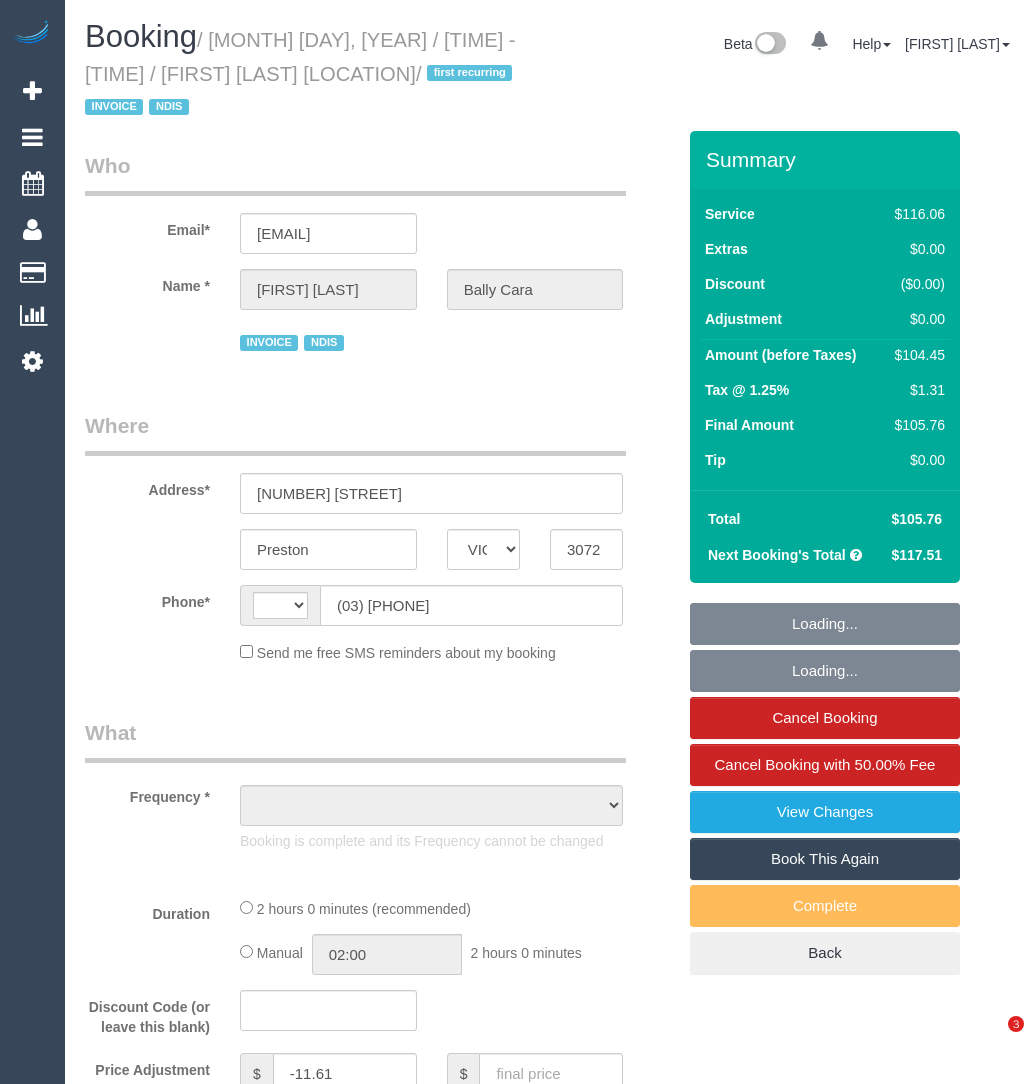scroll, scrollTop: 0, scrollLeft: 0, axis: both 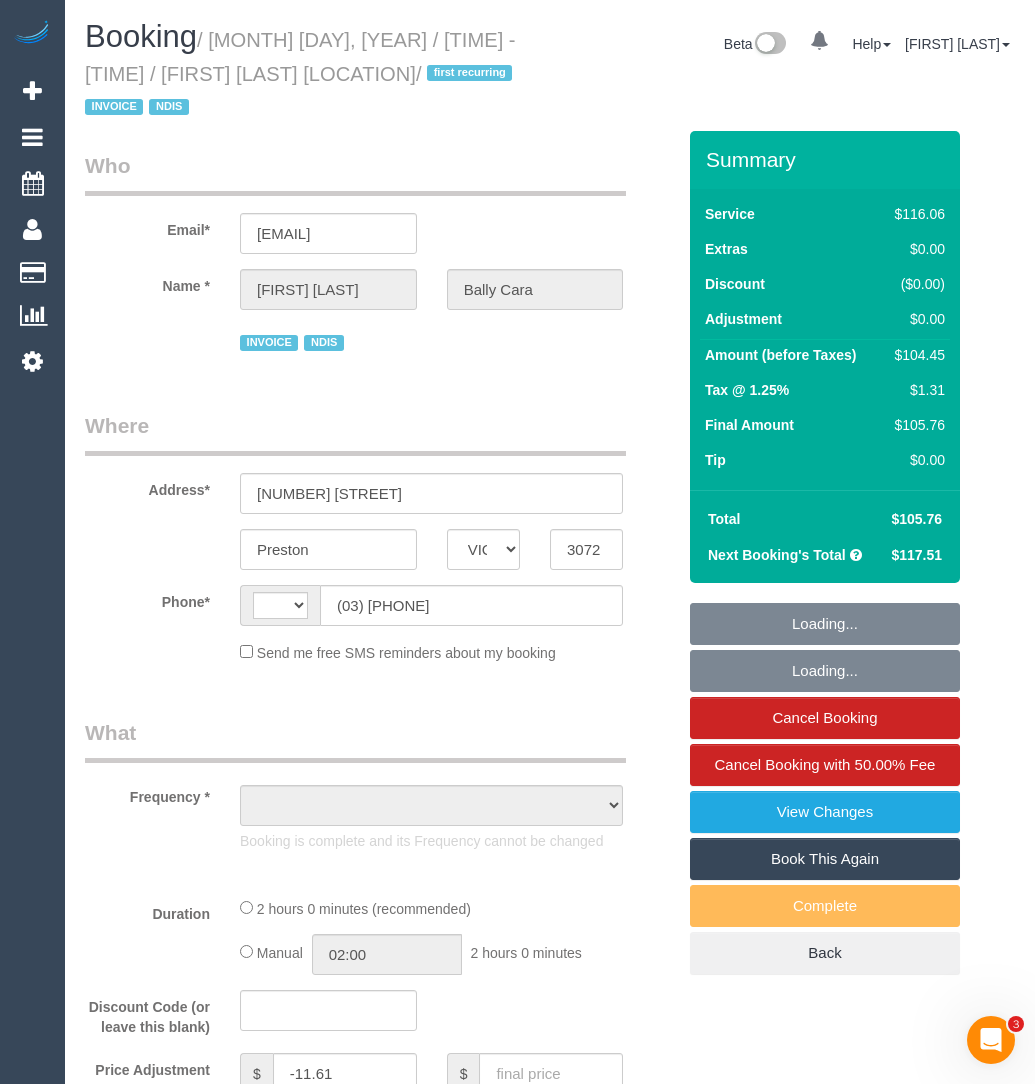 select on "object:292" 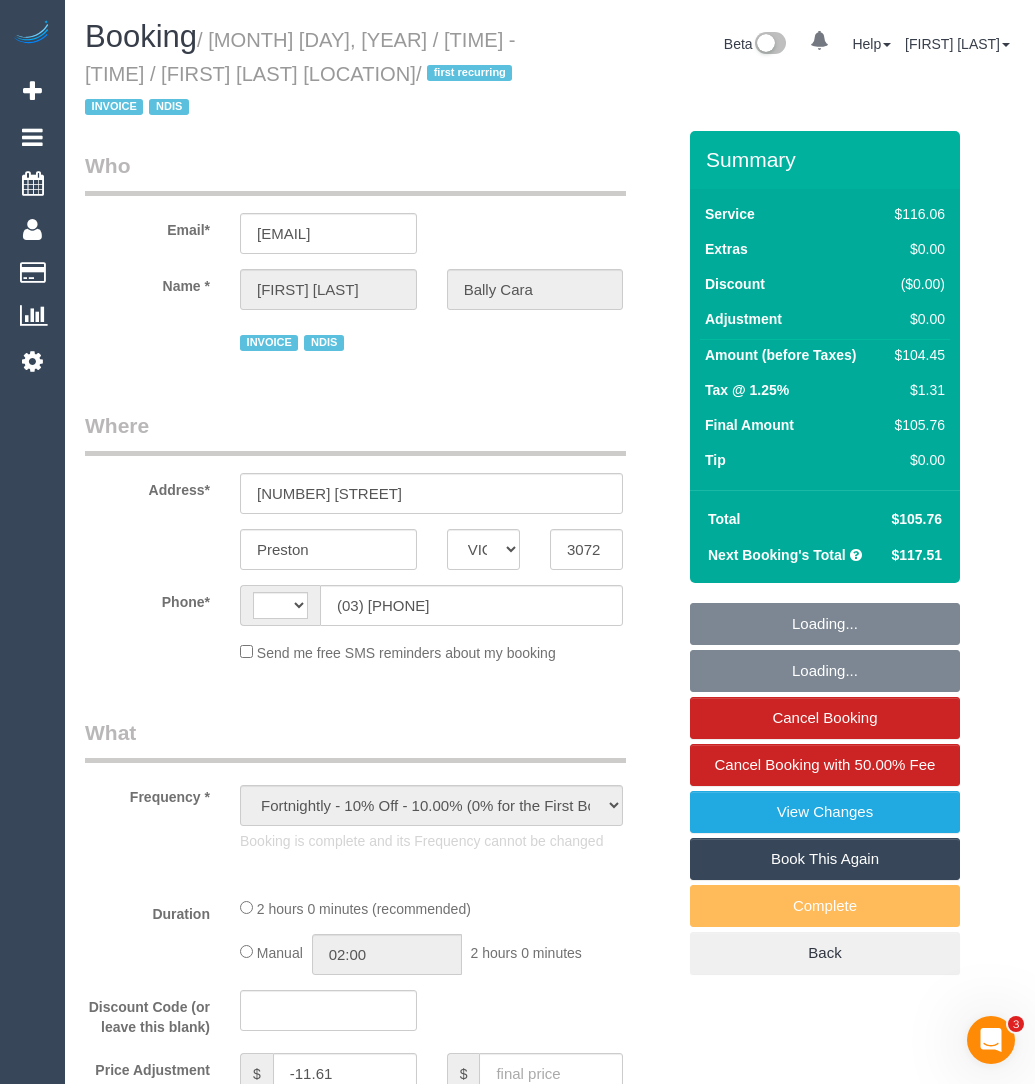 select on "string:AU" 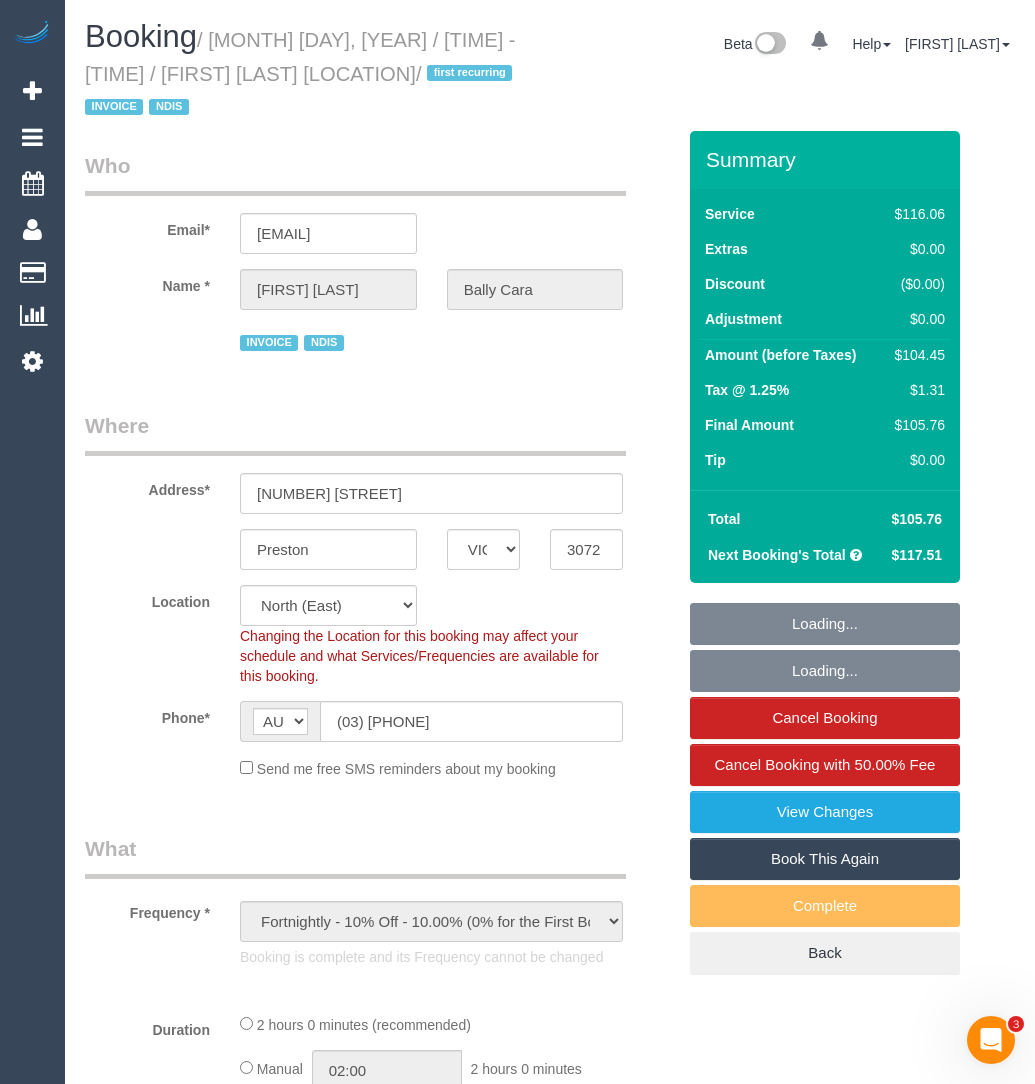 select on "object:1353" 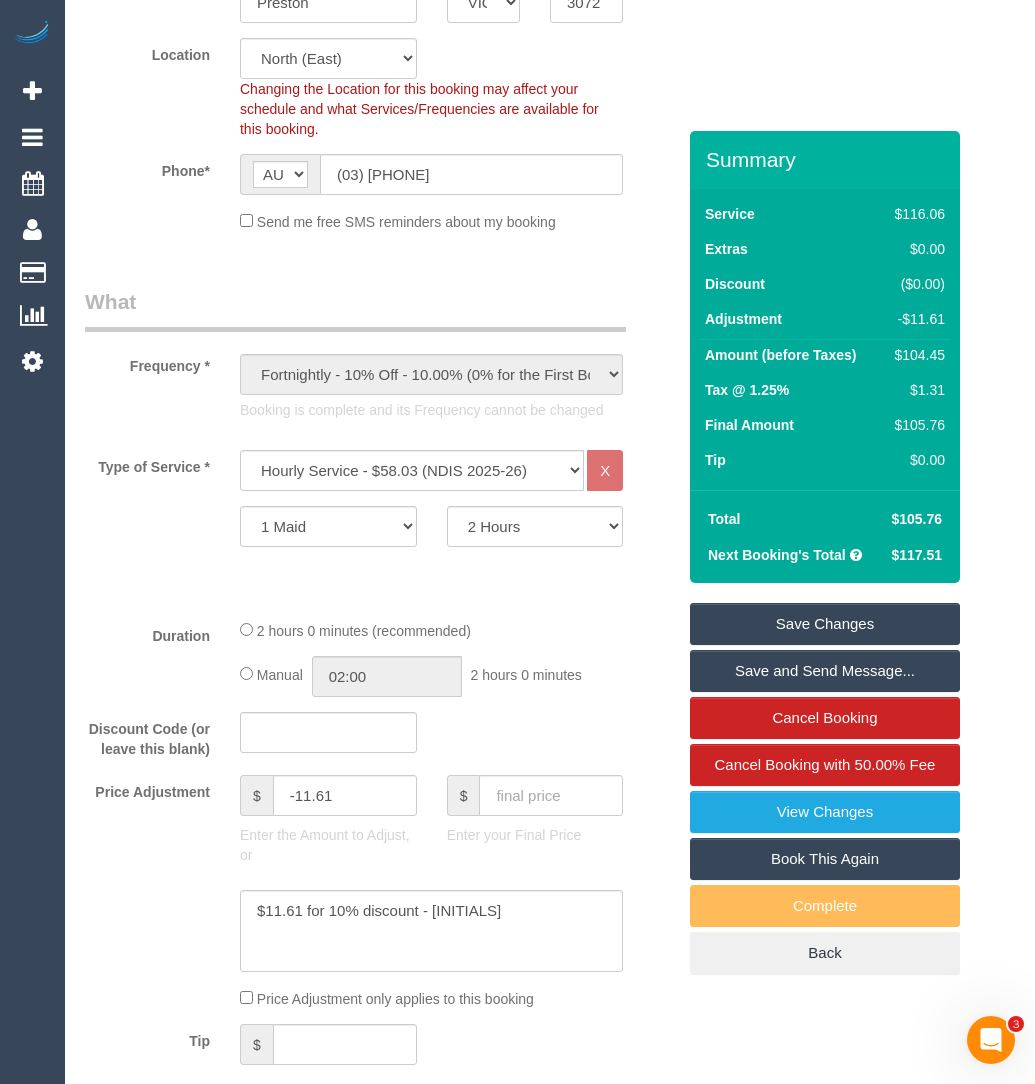 scroll, scrollTop: 550, scrollLeft: 0, axis: vertical 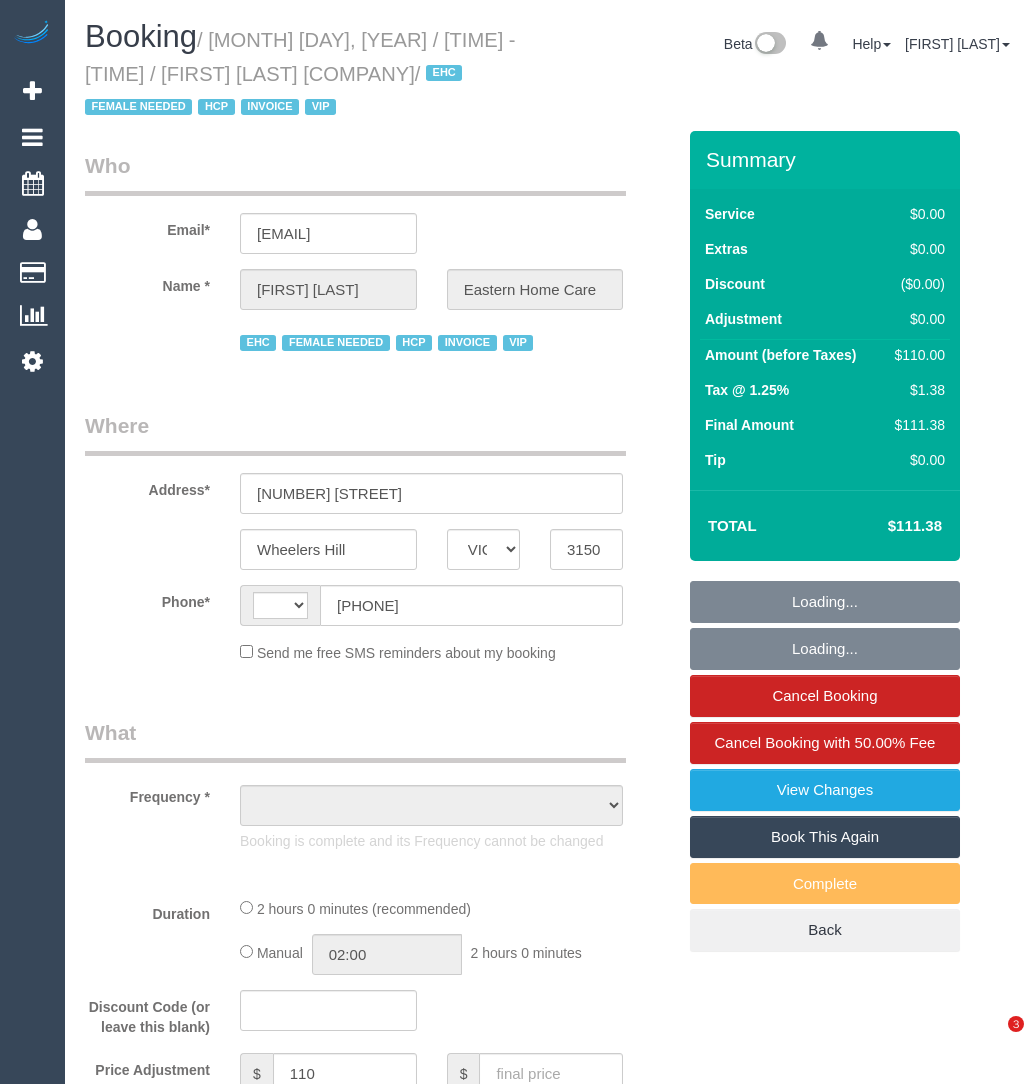 select on "VIC" 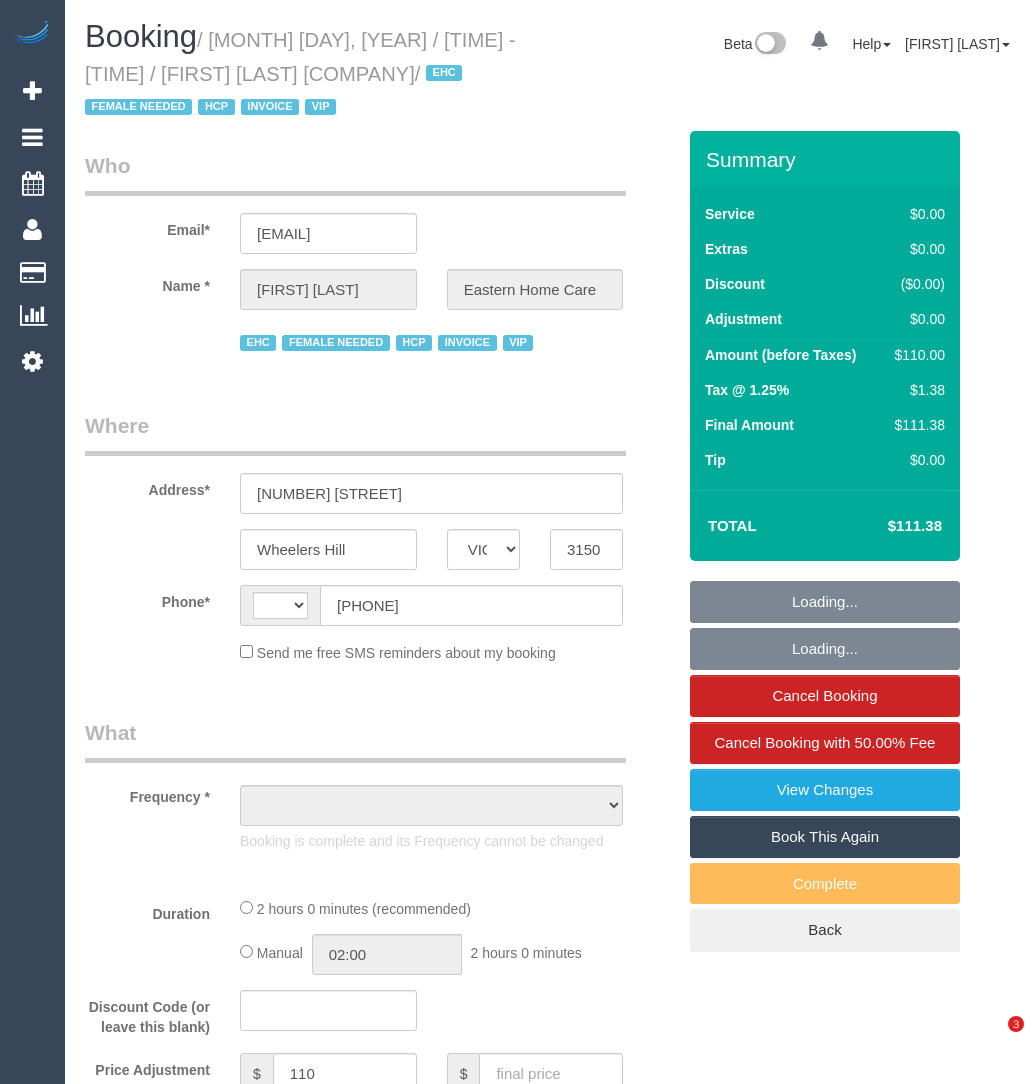 scroll, scrollTop: 0, scrollLeft: 0, axis: both 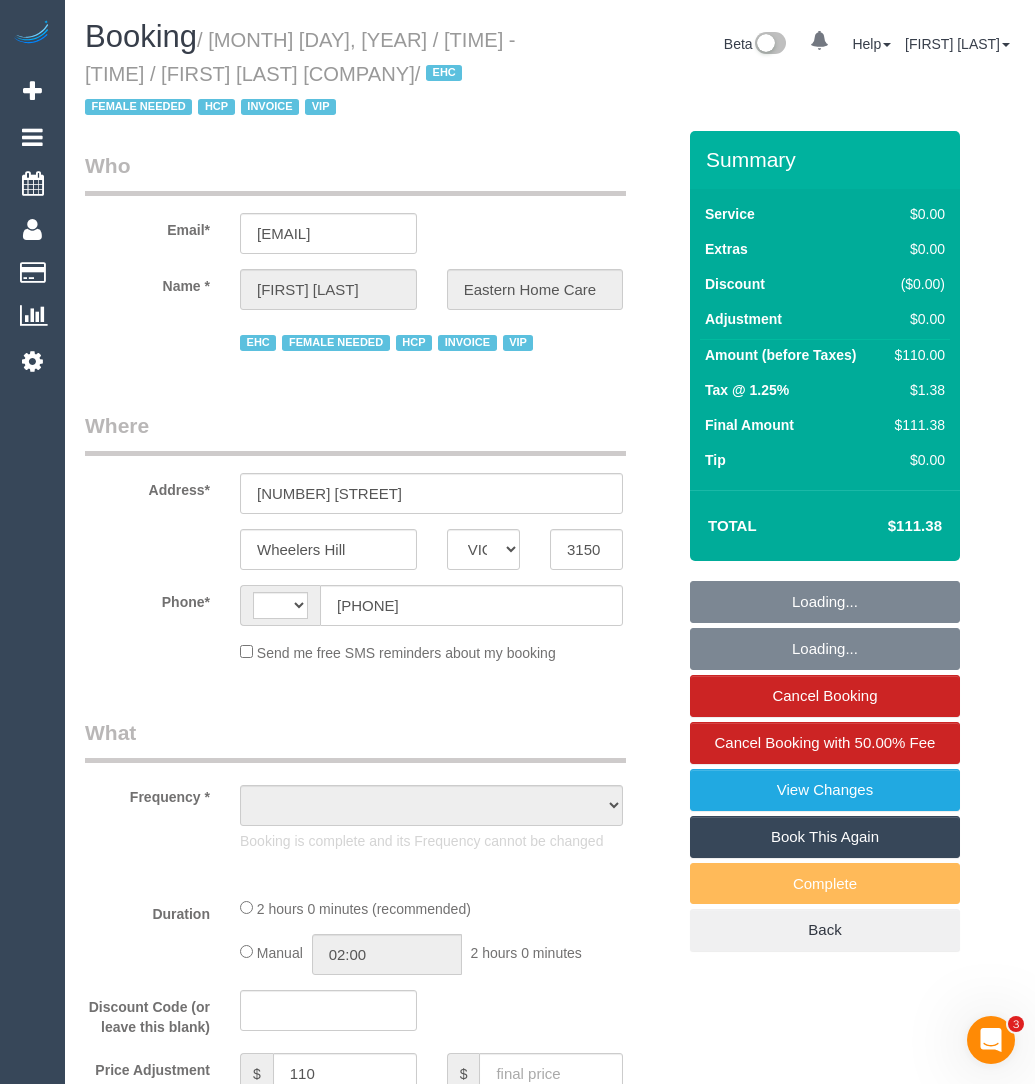 select on "string:AU" 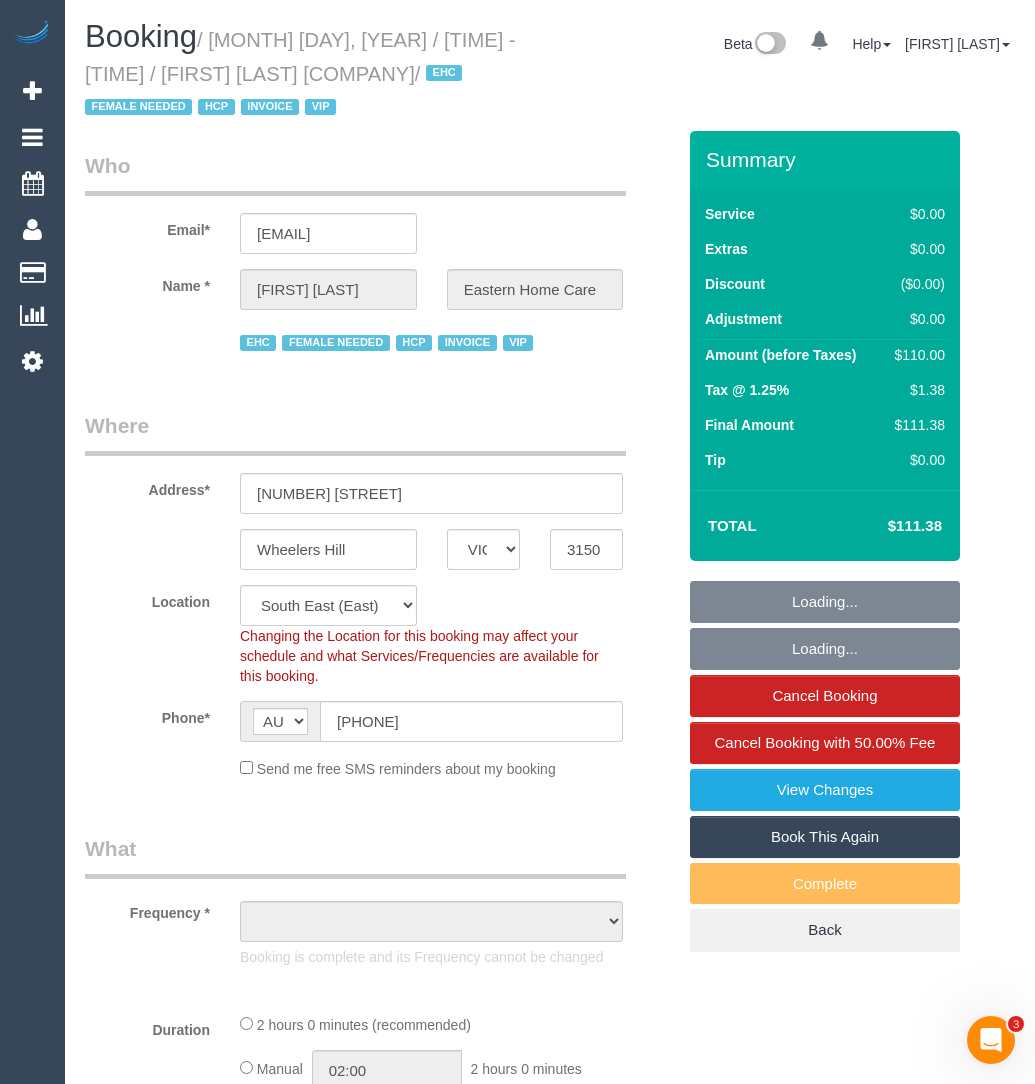 select on "object:694" 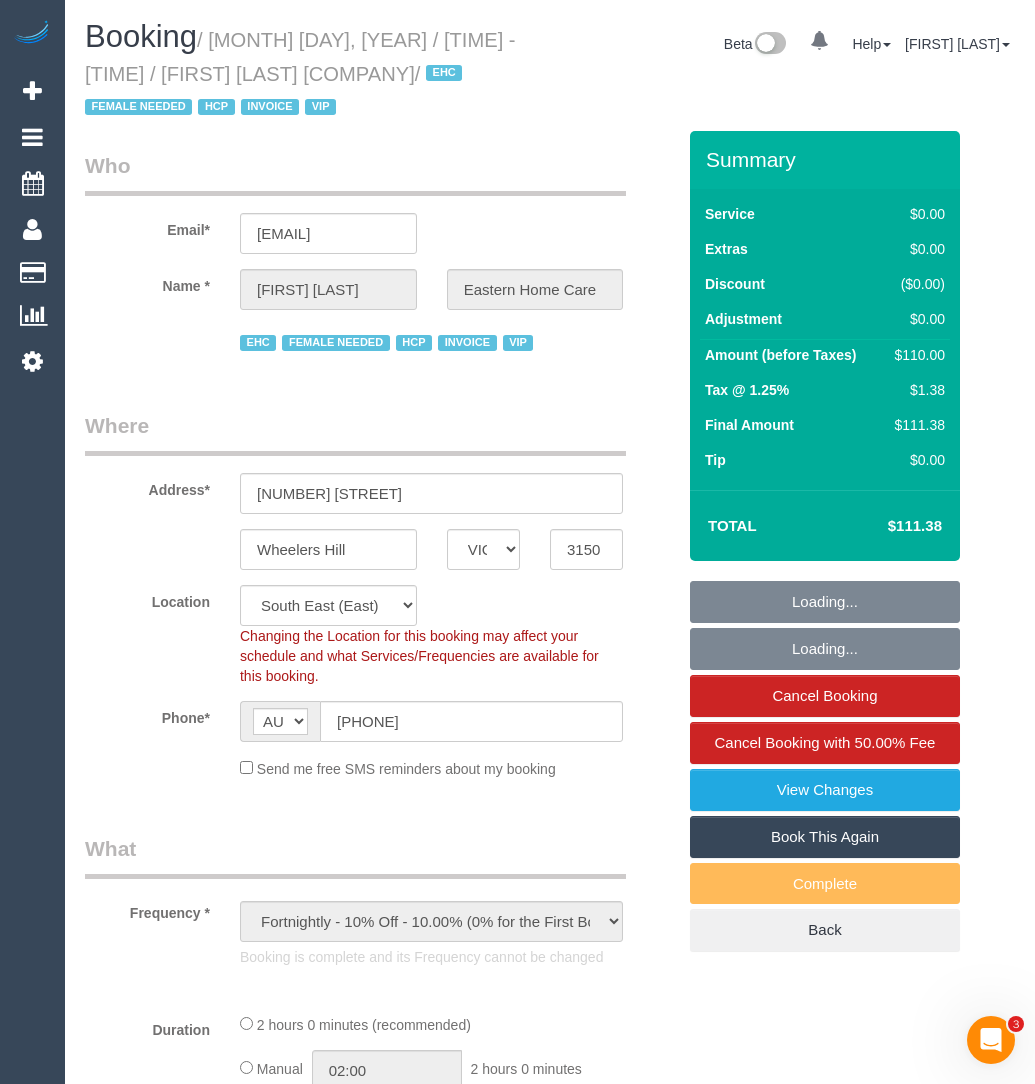 select on "120" 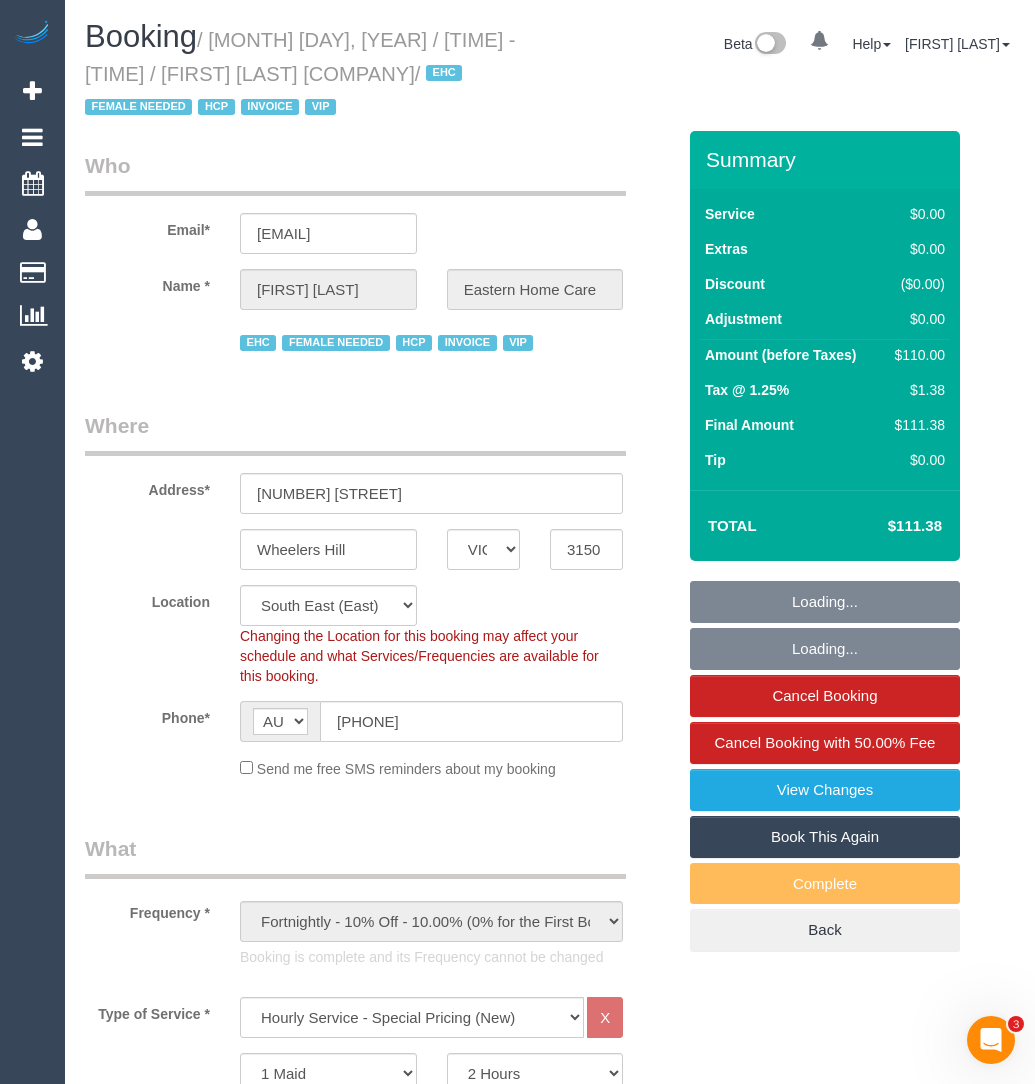 select on "object:1301" 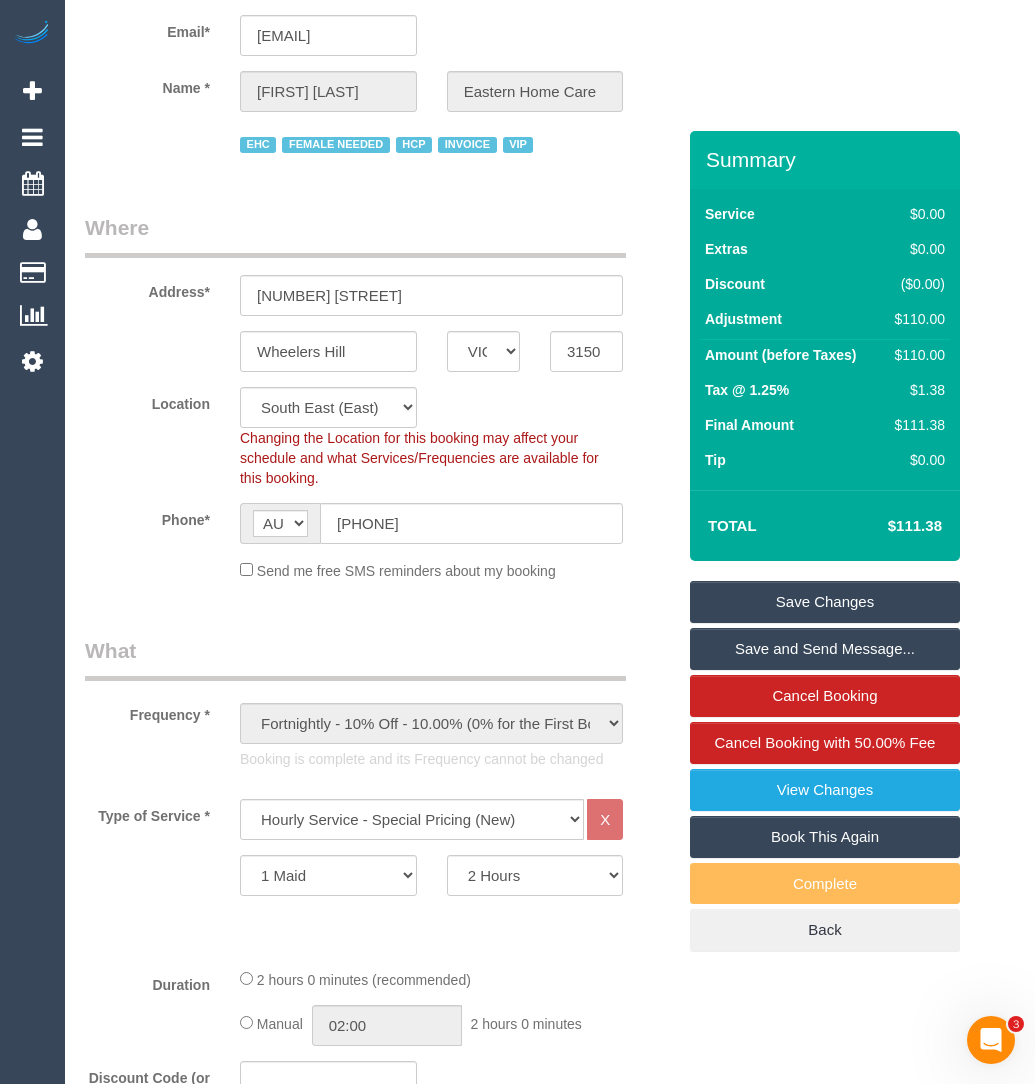 scroll, scrollTop: 0, scrollLeft: 0, axis: both 